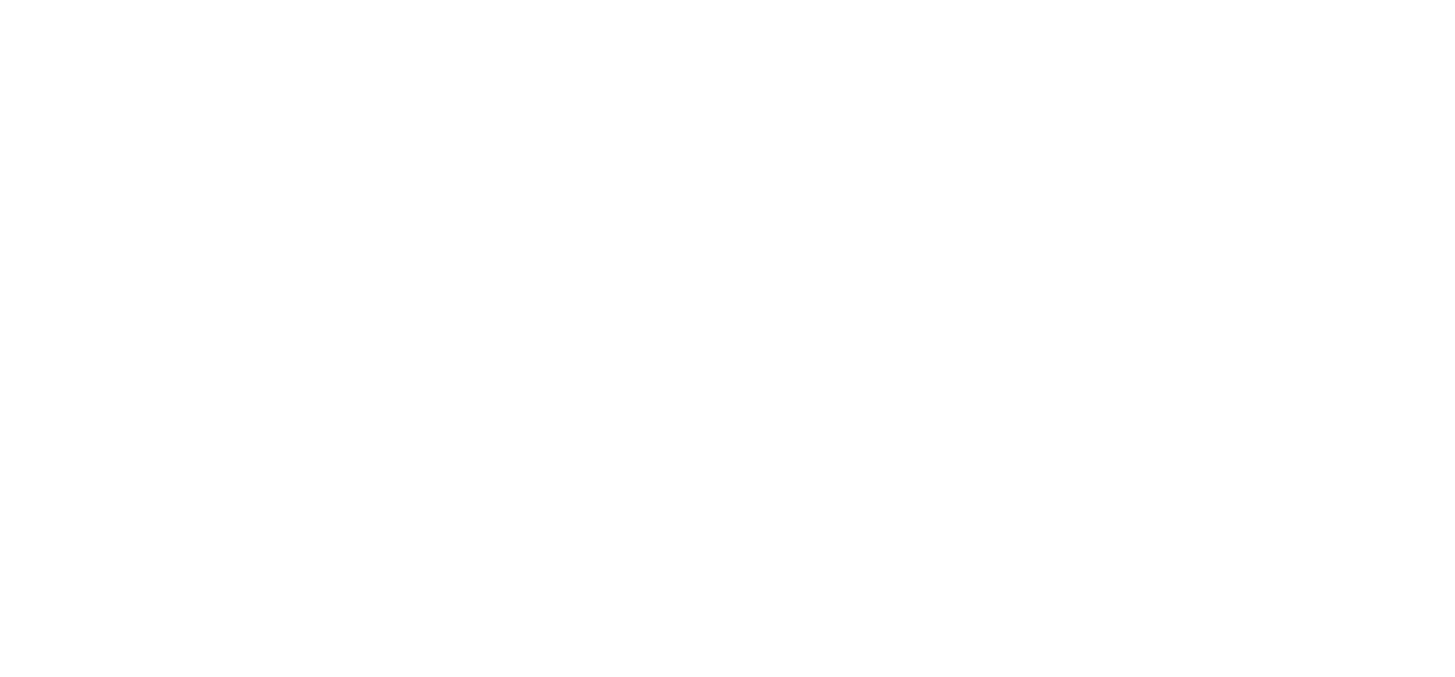 scroll, scrollTop: 0, scrollLeft: 0, axis: both 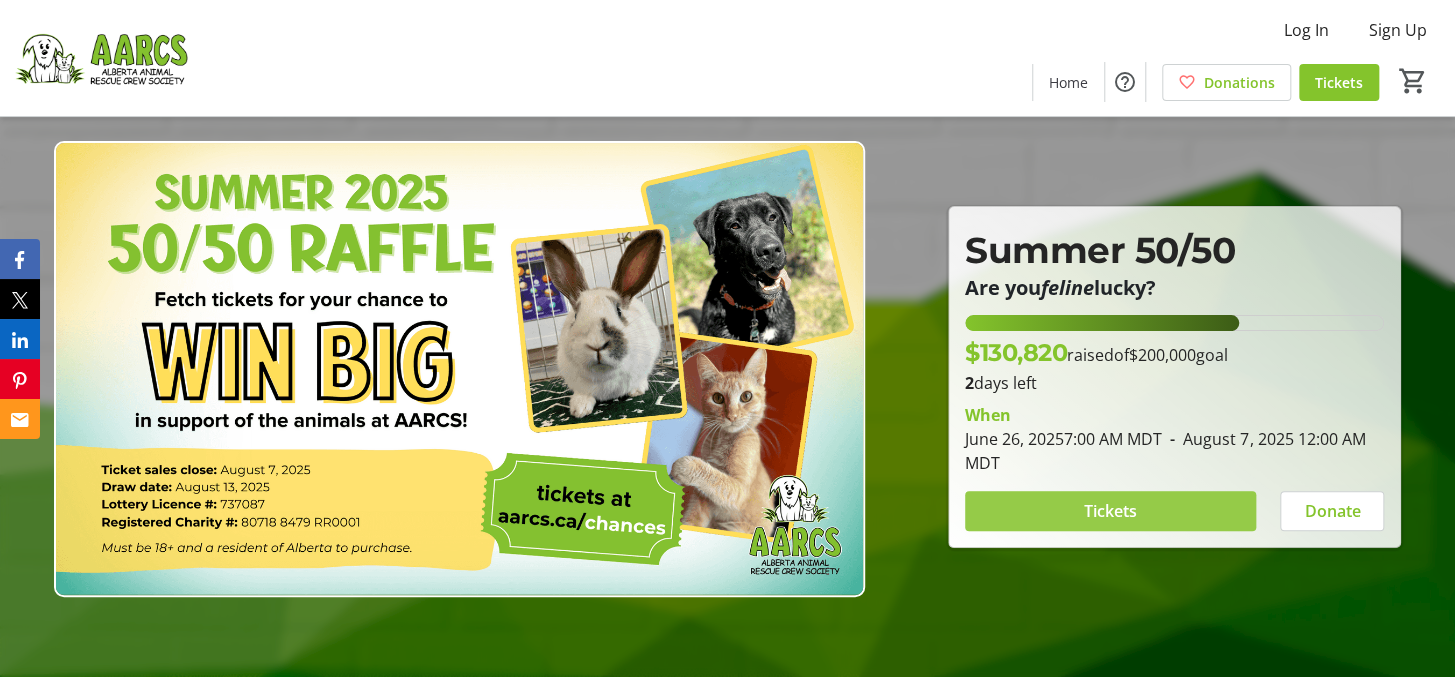 click at bounding box center [1110, 511] 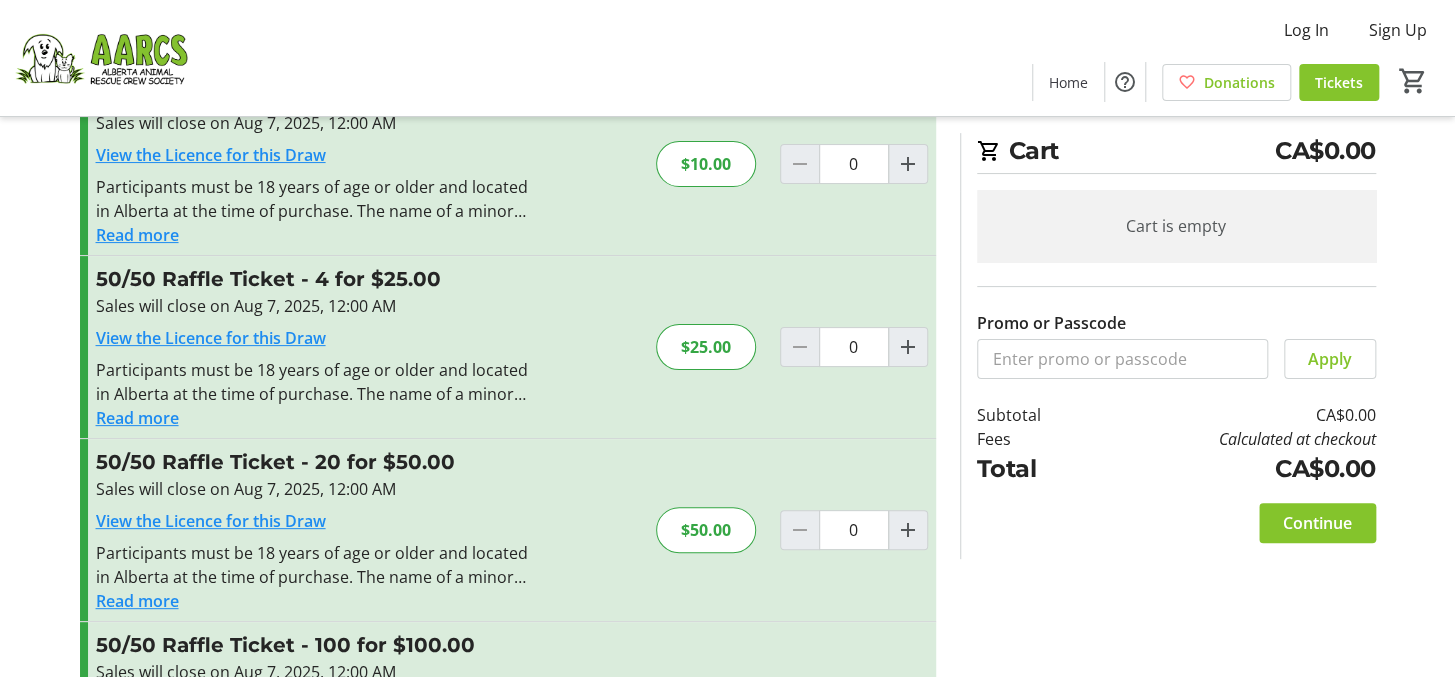 scroll, scrollTop: 96, scrollLeft: 0, axis: vertical 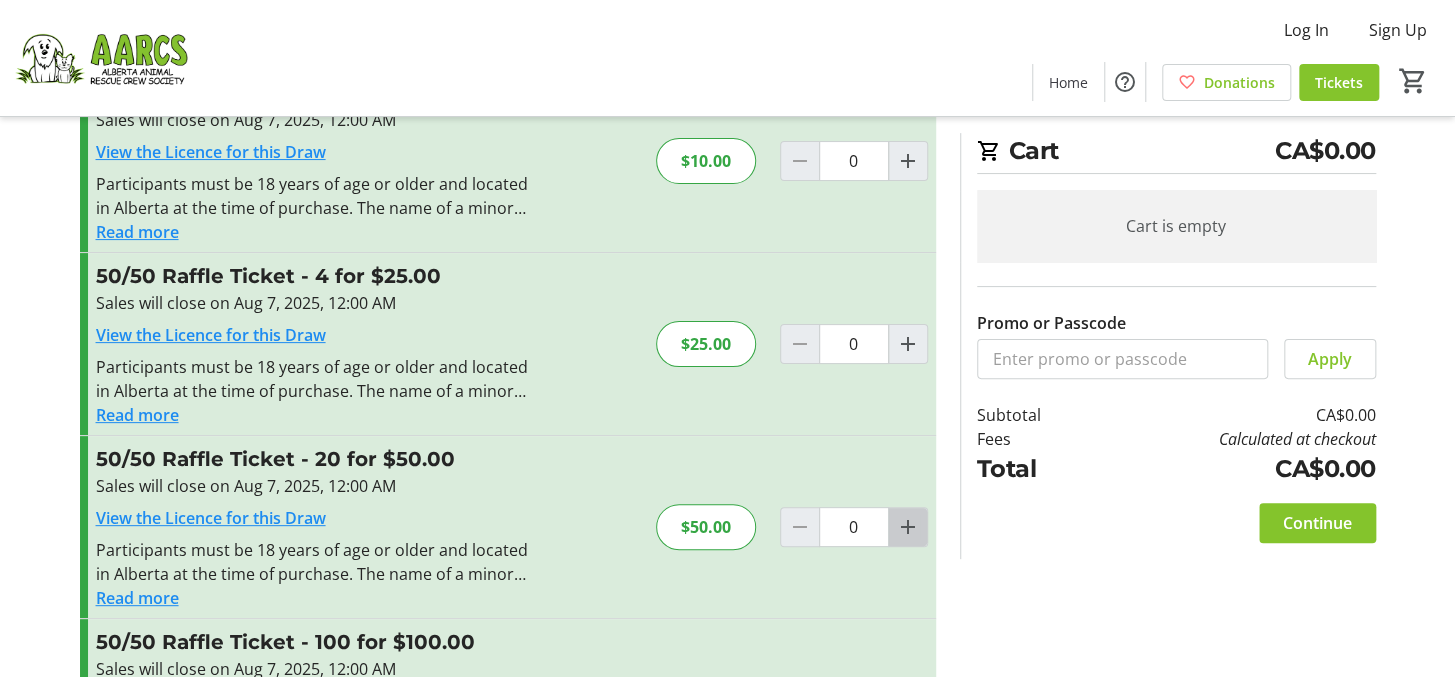click 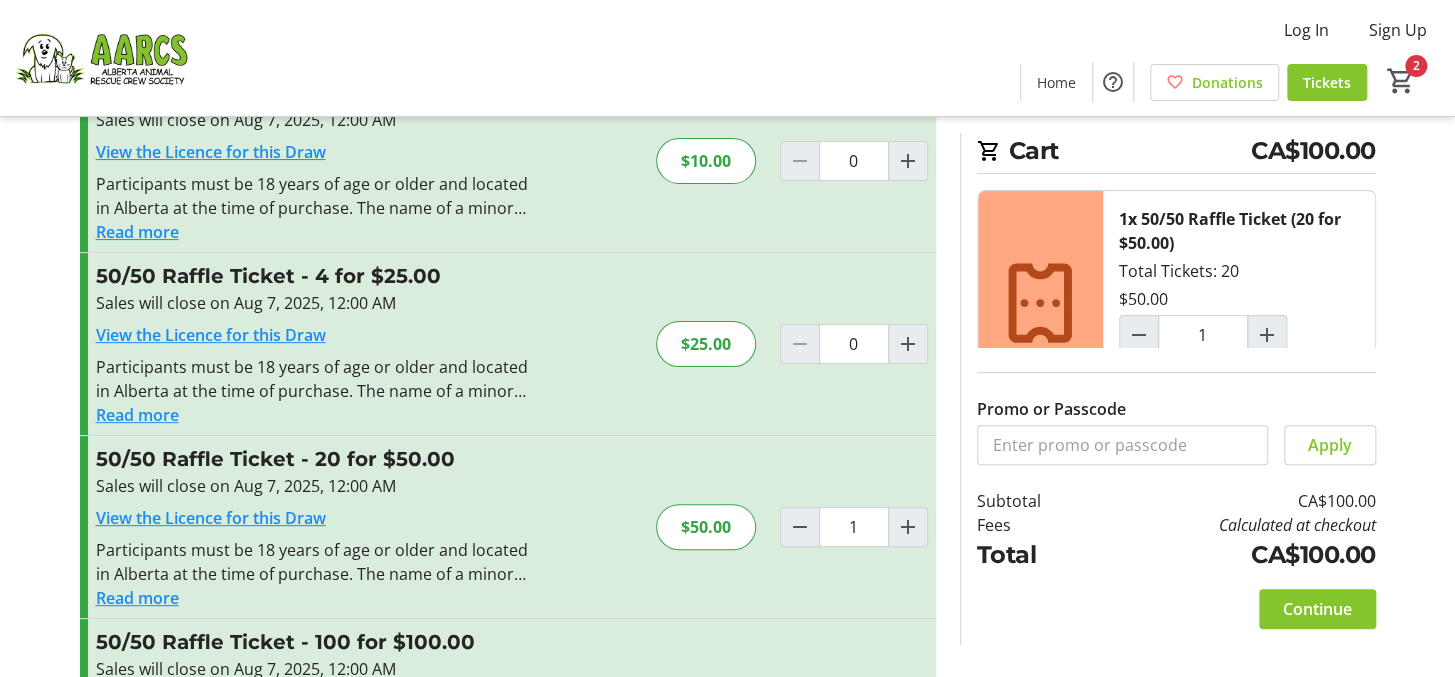 type on "2" 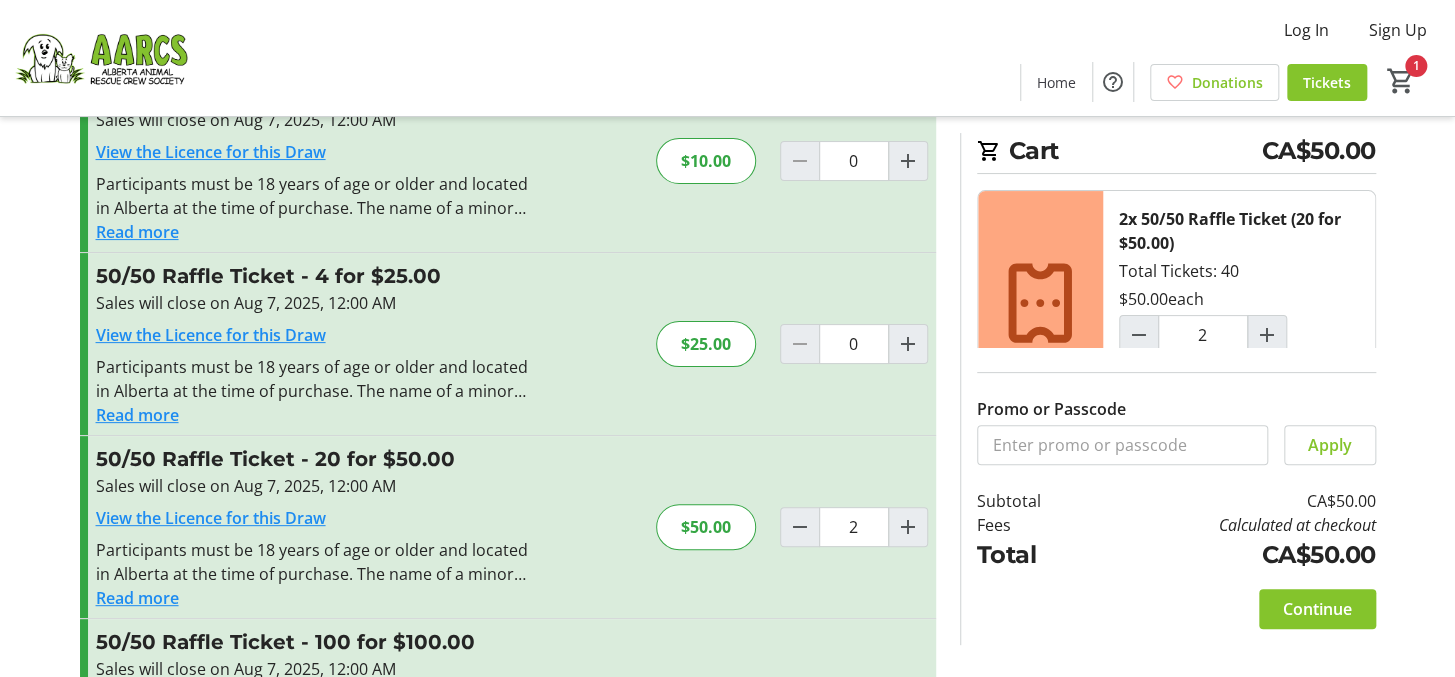 type on "1" 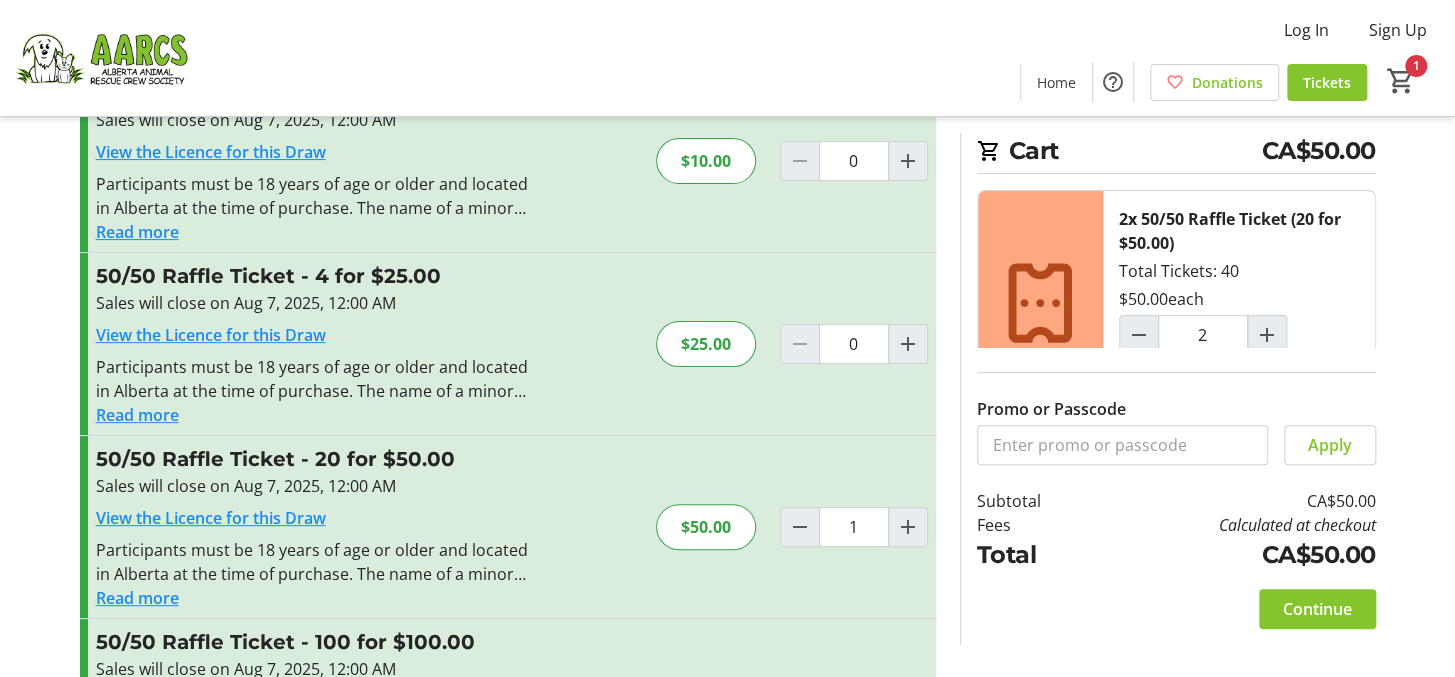 type on "1" 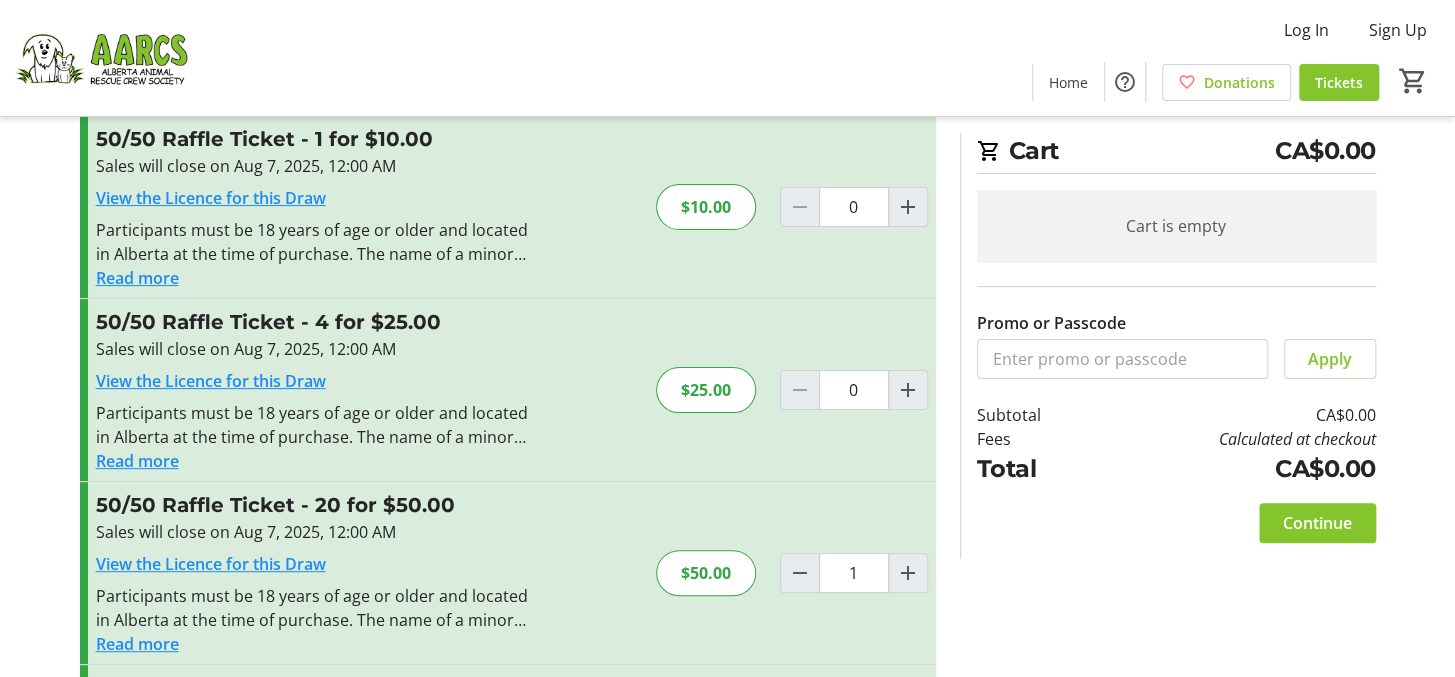 scroll, scrollTop: 0, scrollLeft: 0, axis: both 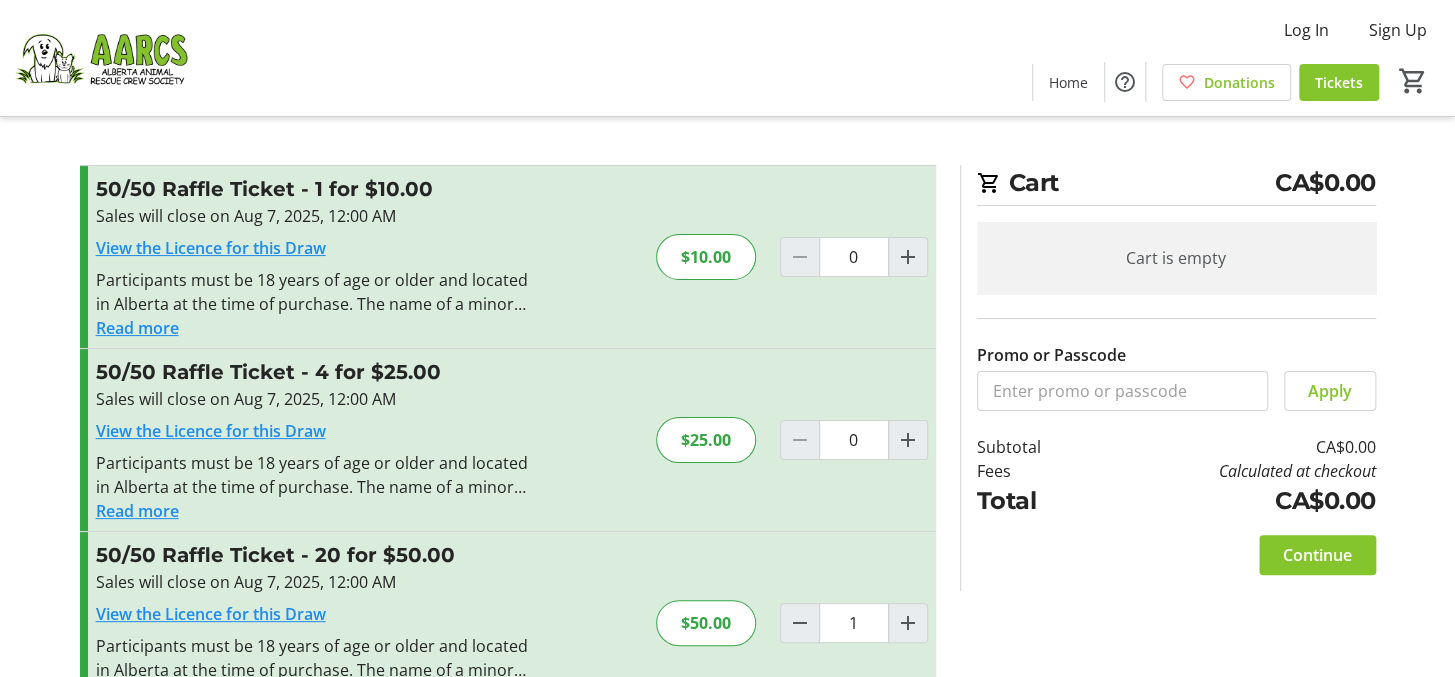 type on "0" 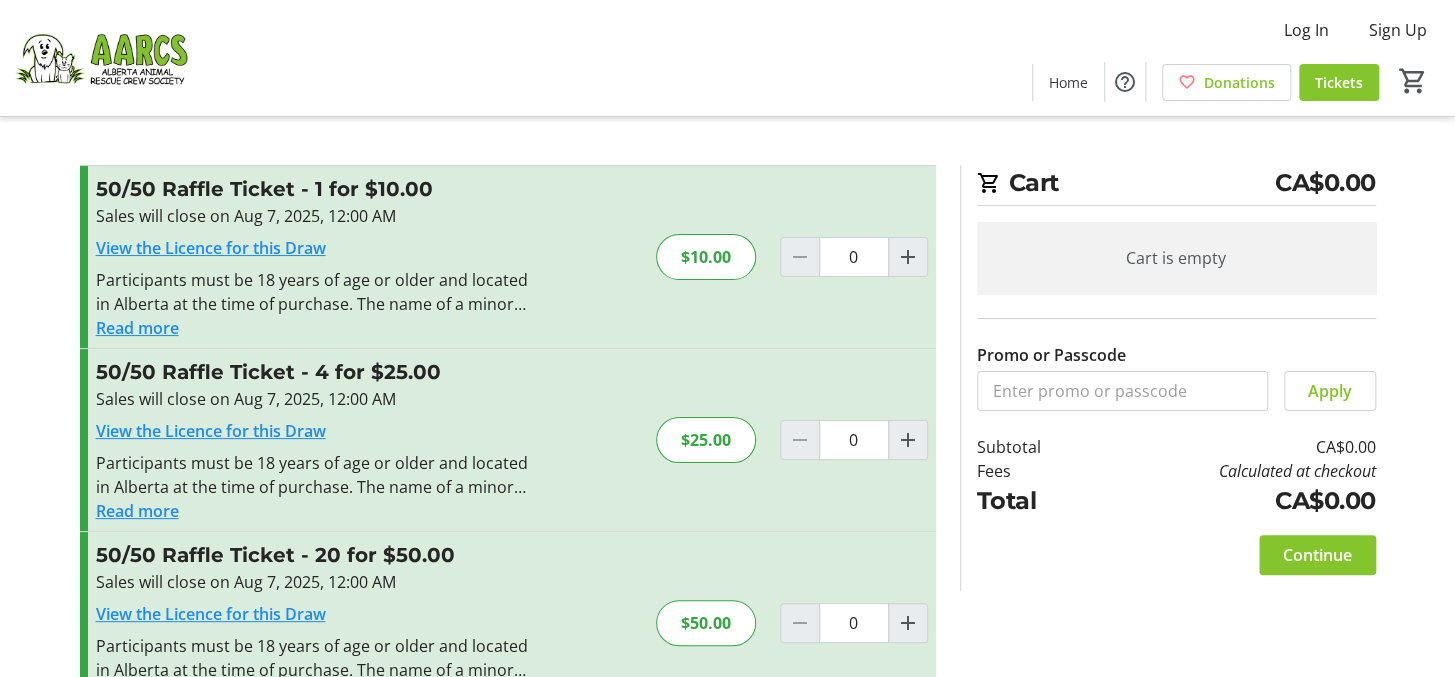 click 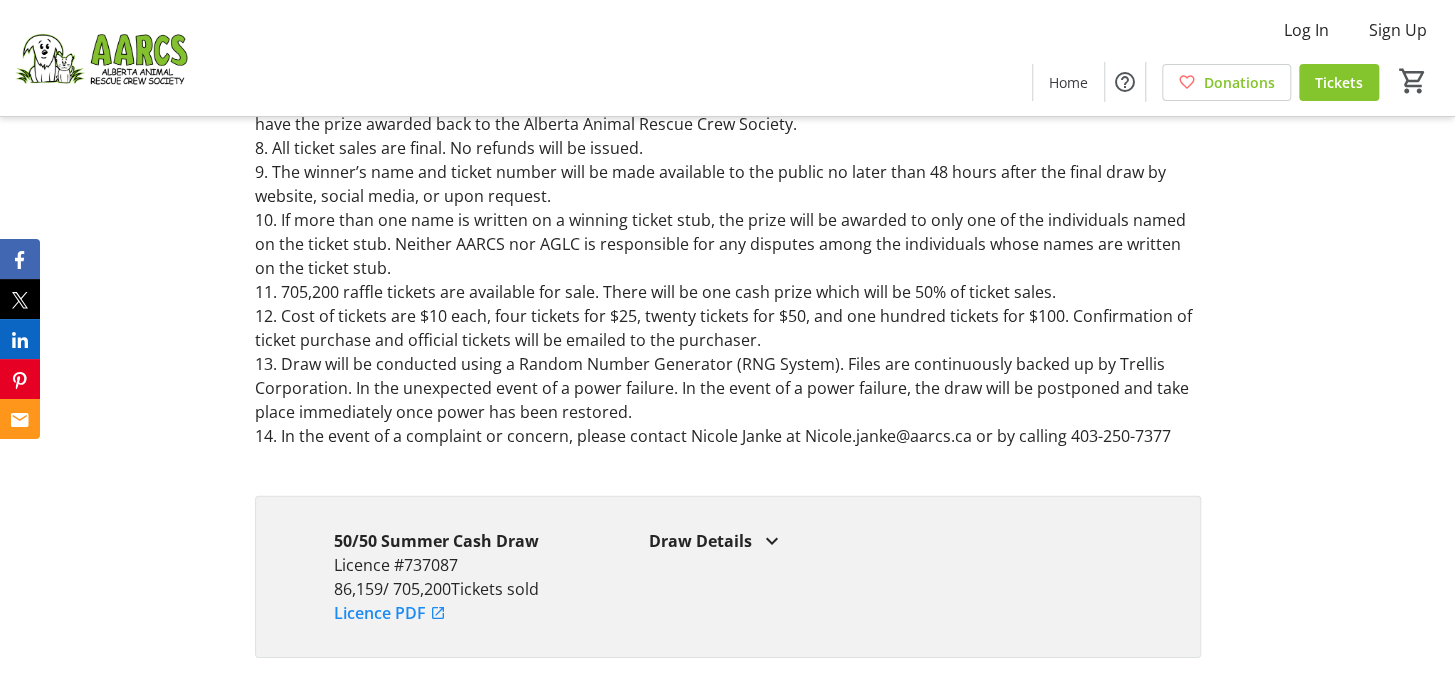scroll, scrollTop: 2294, scrollLeft: 0, axis: vertical 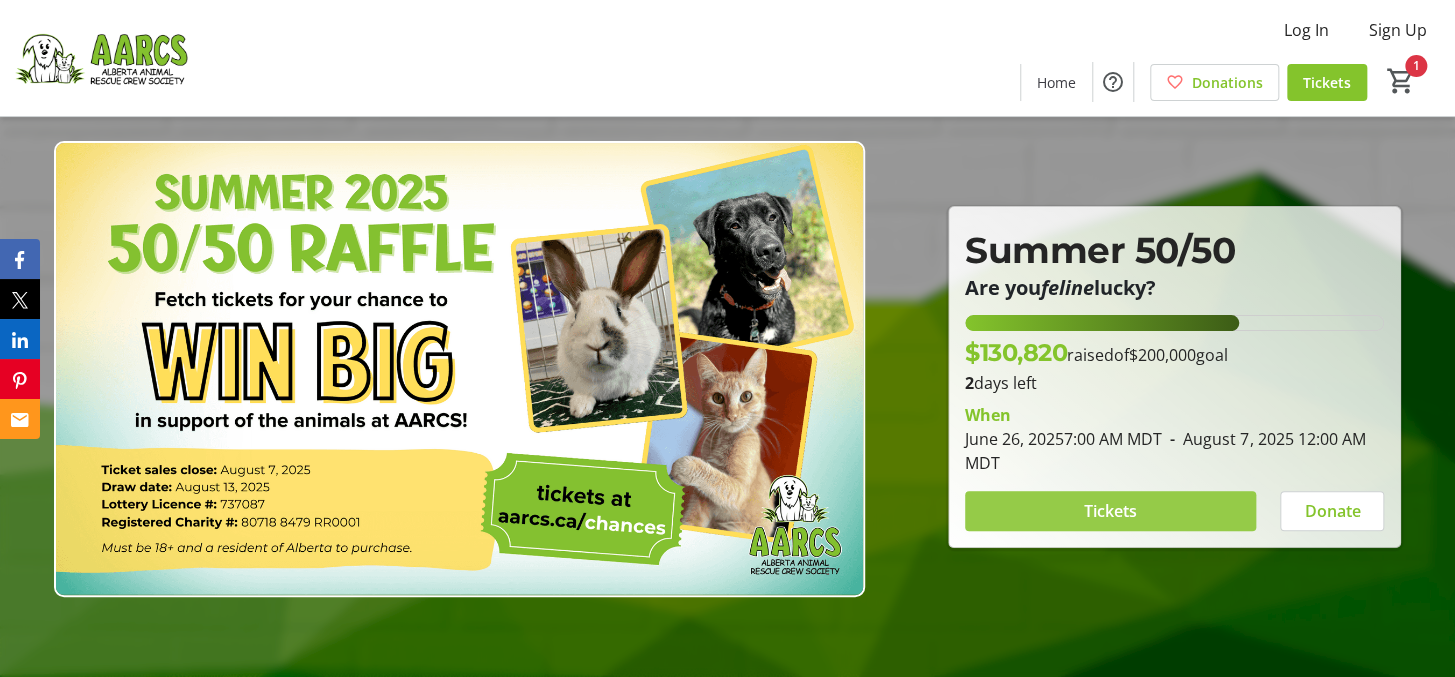 click on "Tickets" at bounding box center (1110, 511) 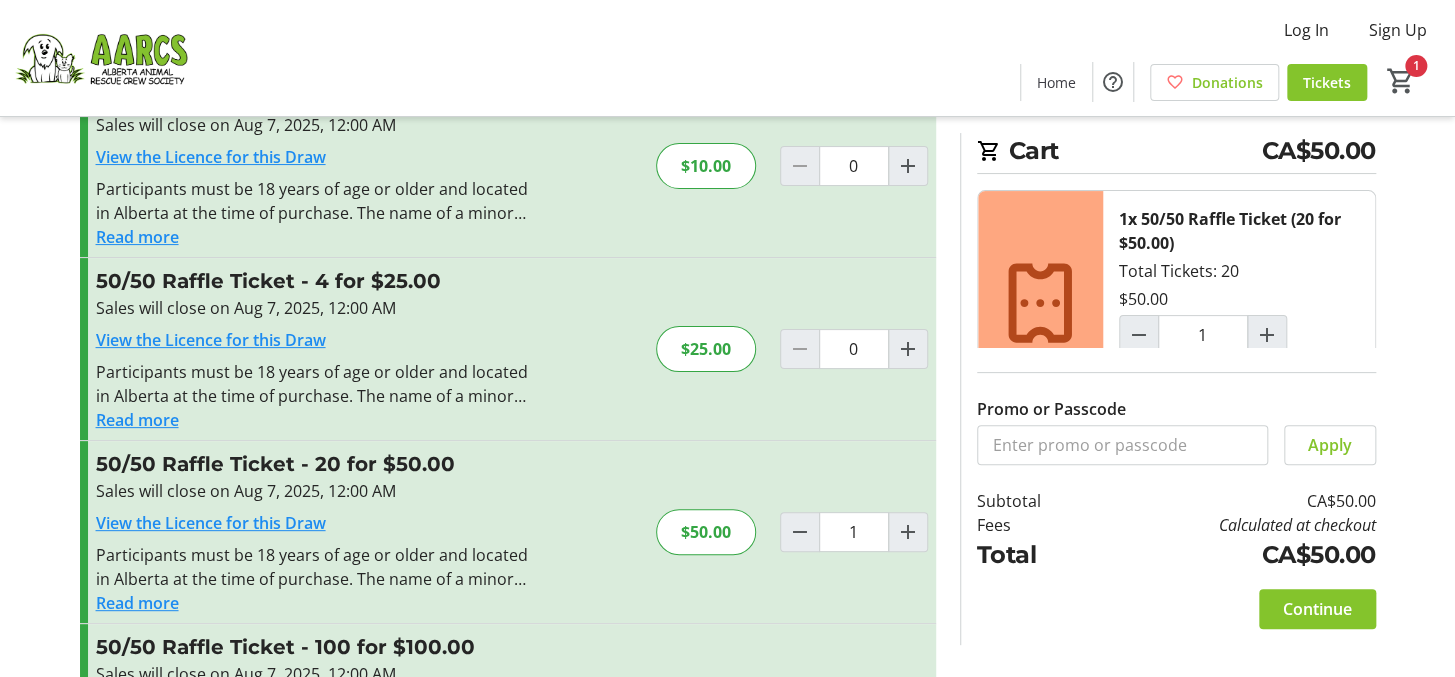 scroll, scrollTop: 96, scrollLeft: 0, axis: vertical 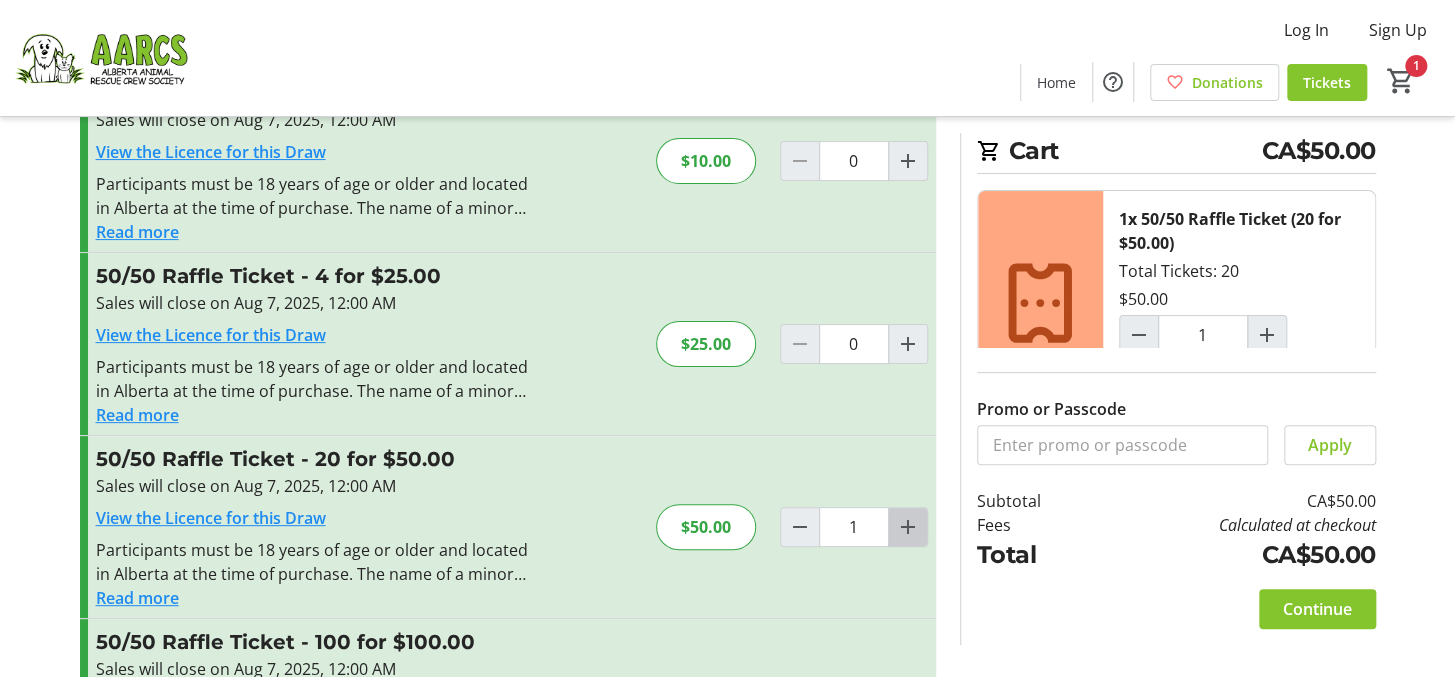 click 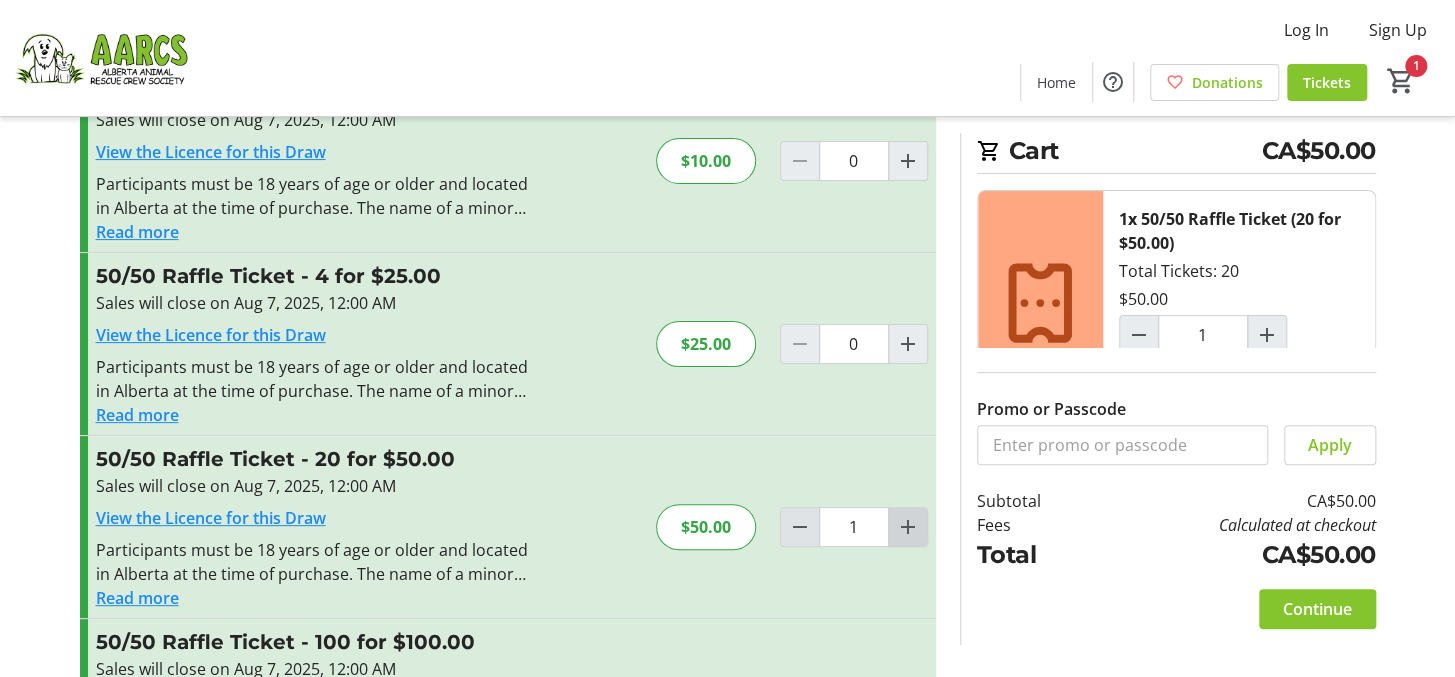 type on "2" 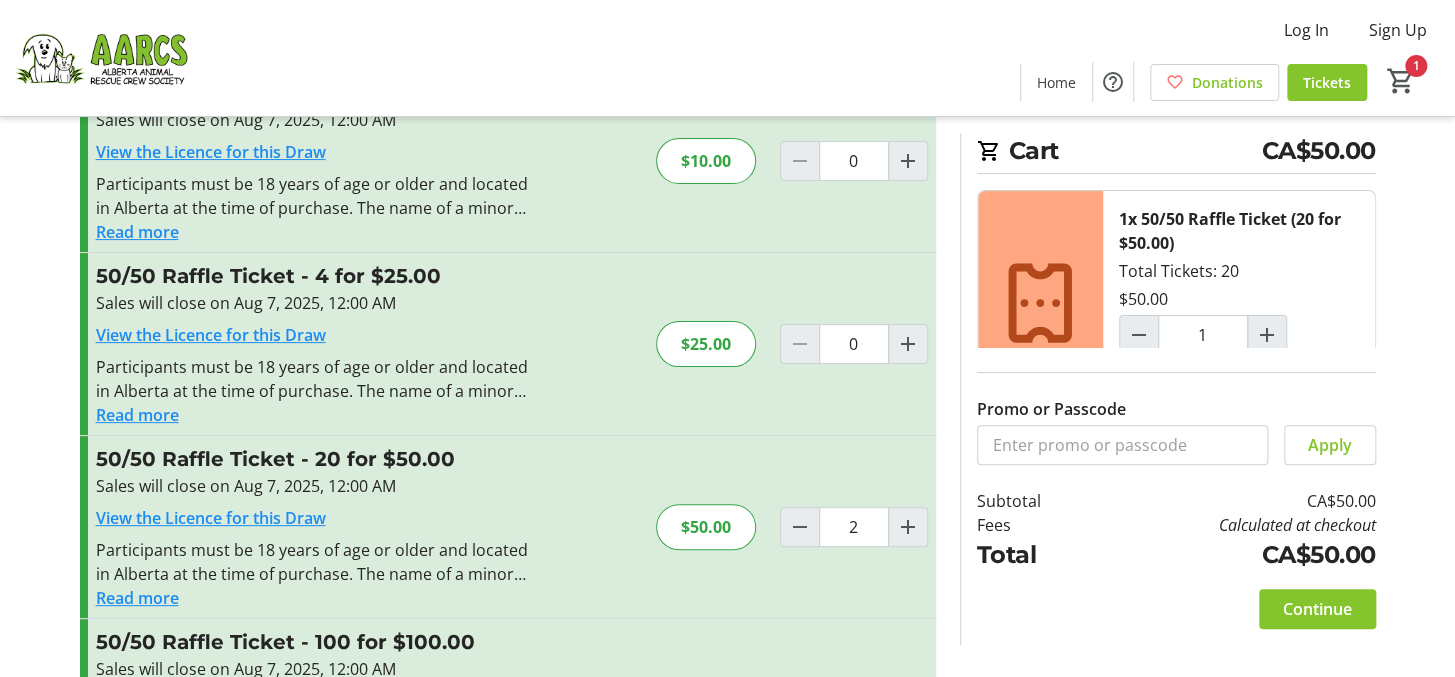 type on "2" 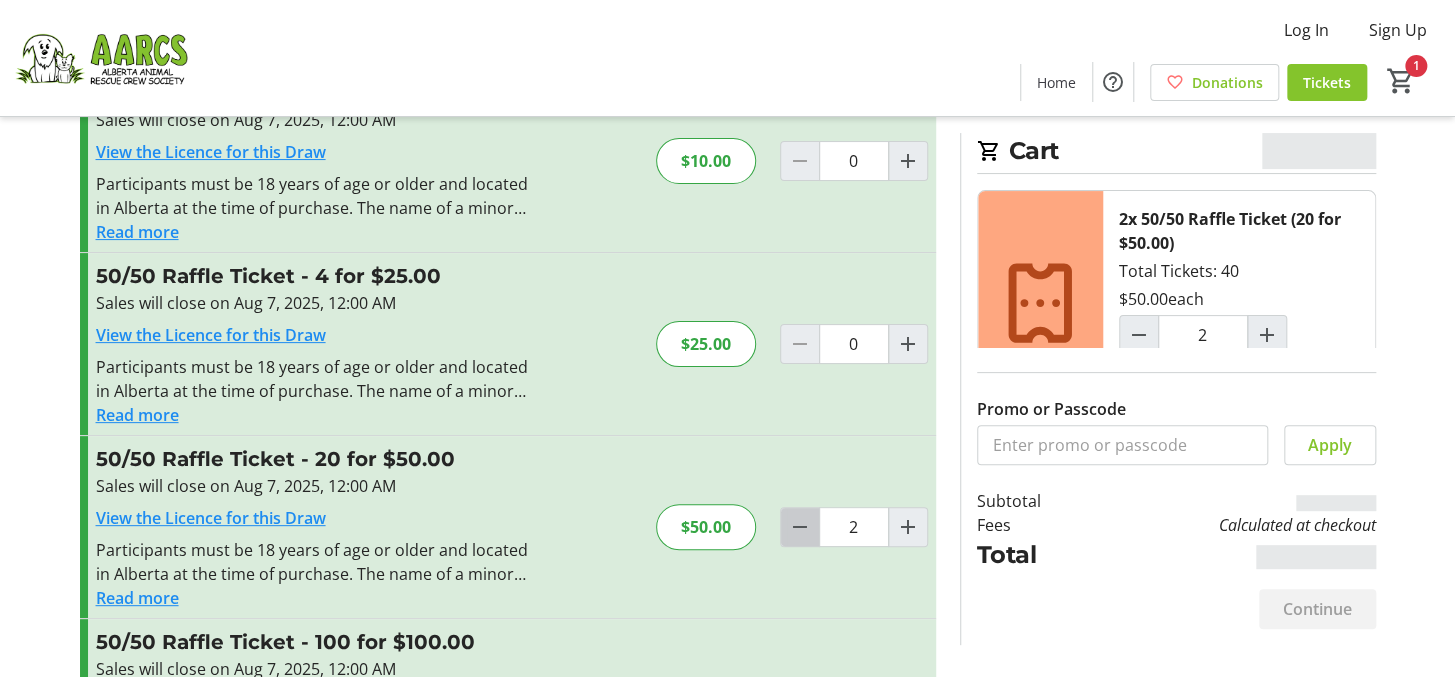 click 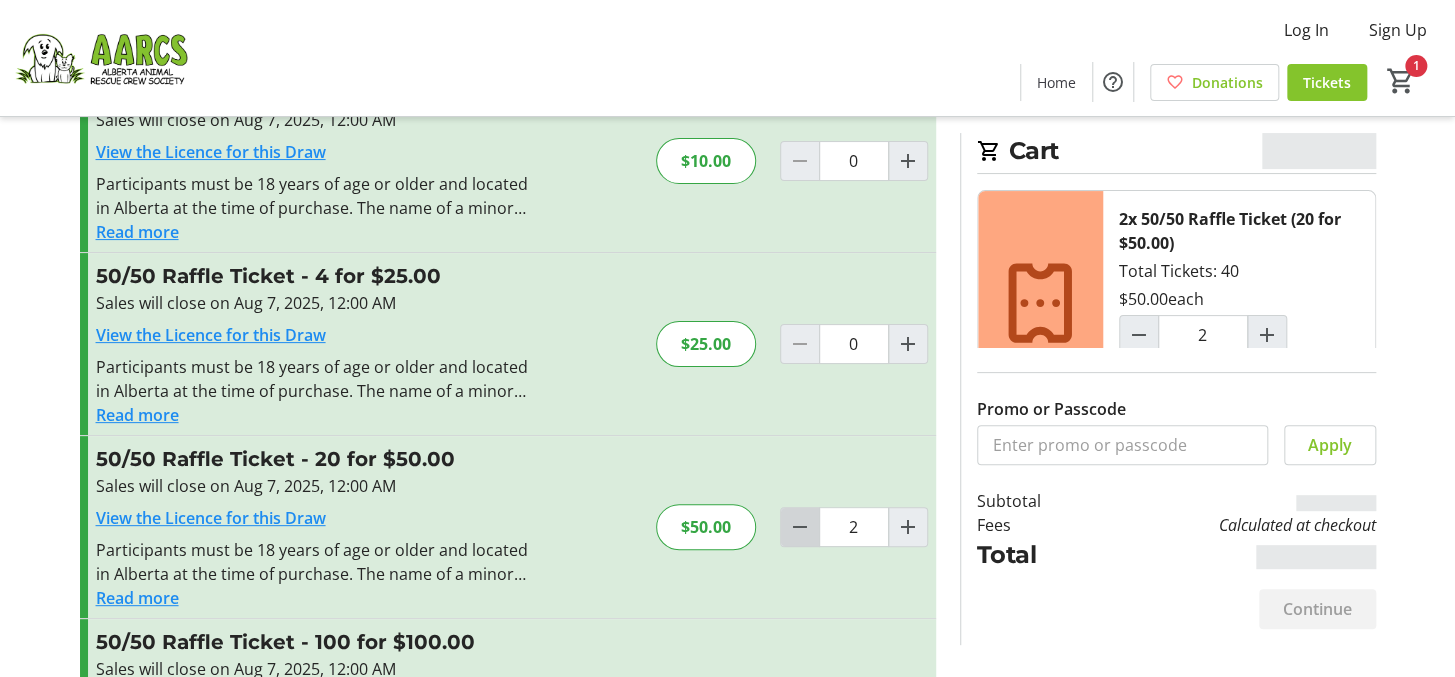 type on "1" 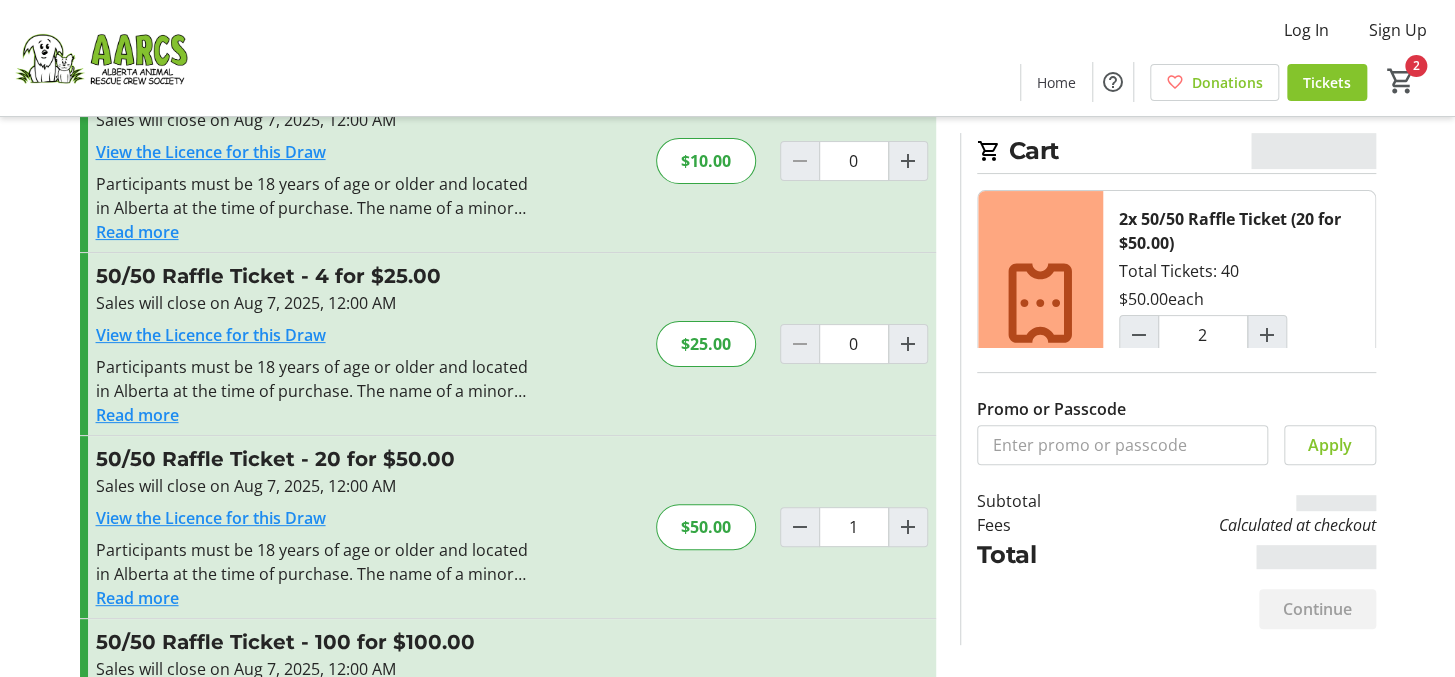 type on "1" 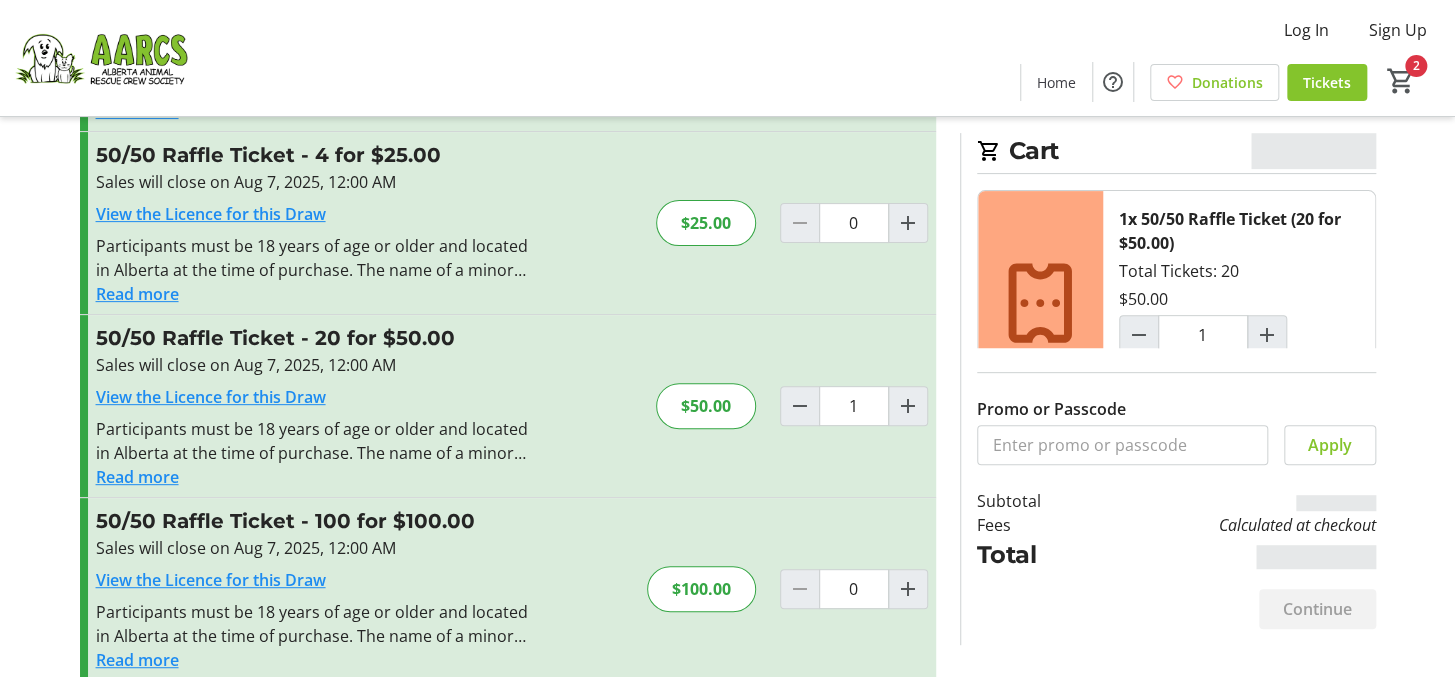 scroll, scrollTop: 243, scrollLeft: 0, axis: vertical 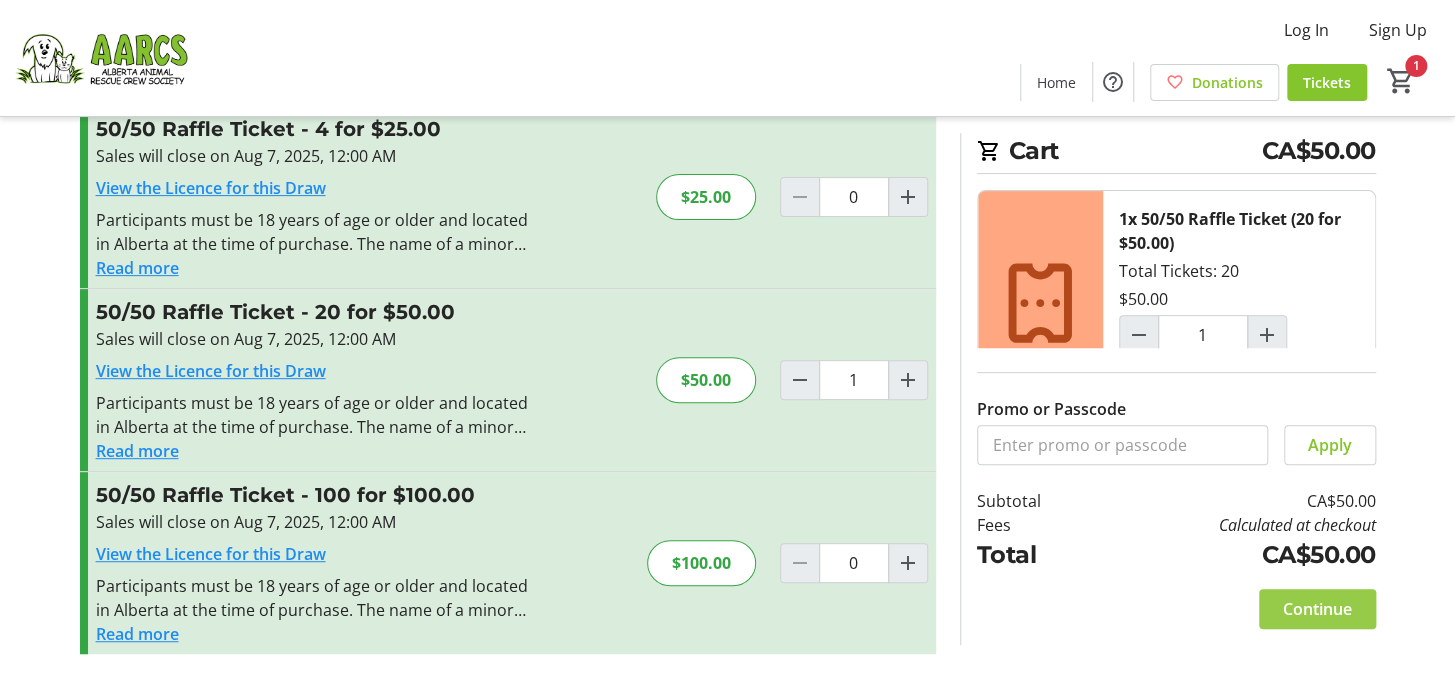 click on "Continue" 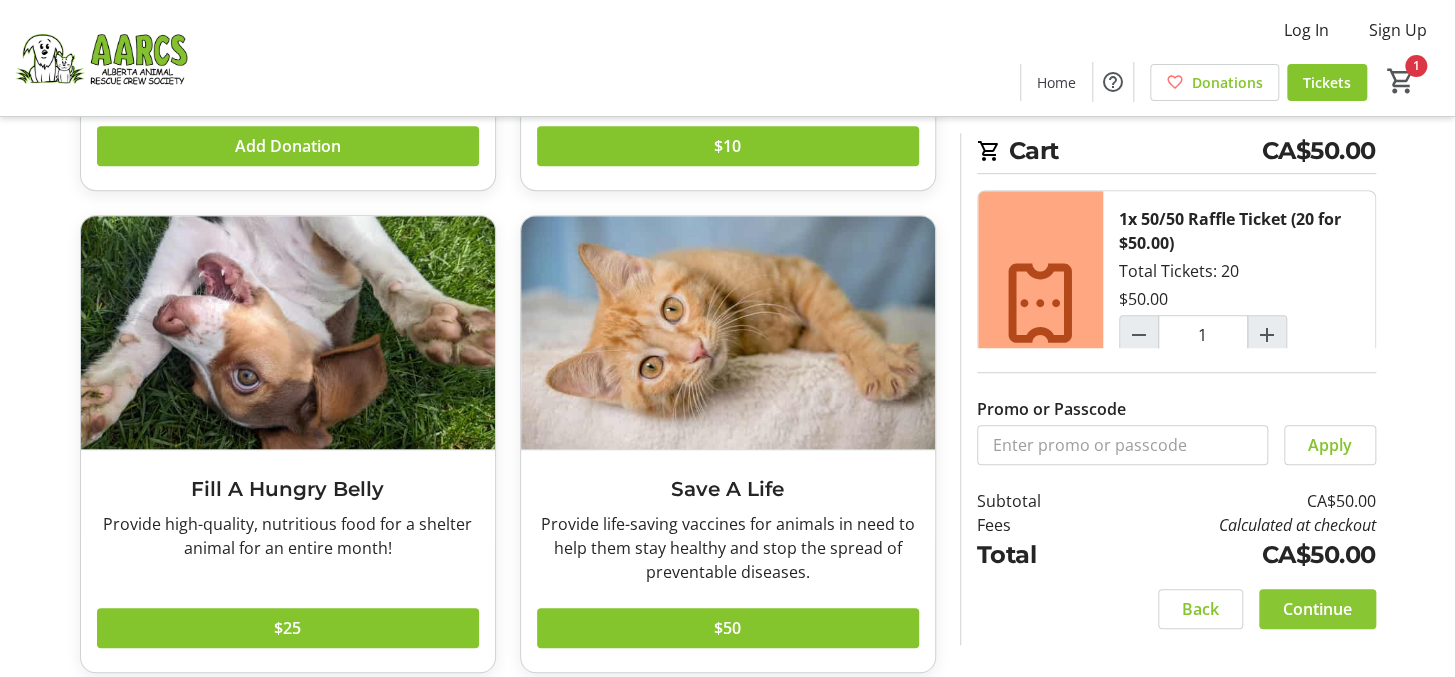 scroll, scrollTop: 480, scrollLeft: 0, axis: vertical 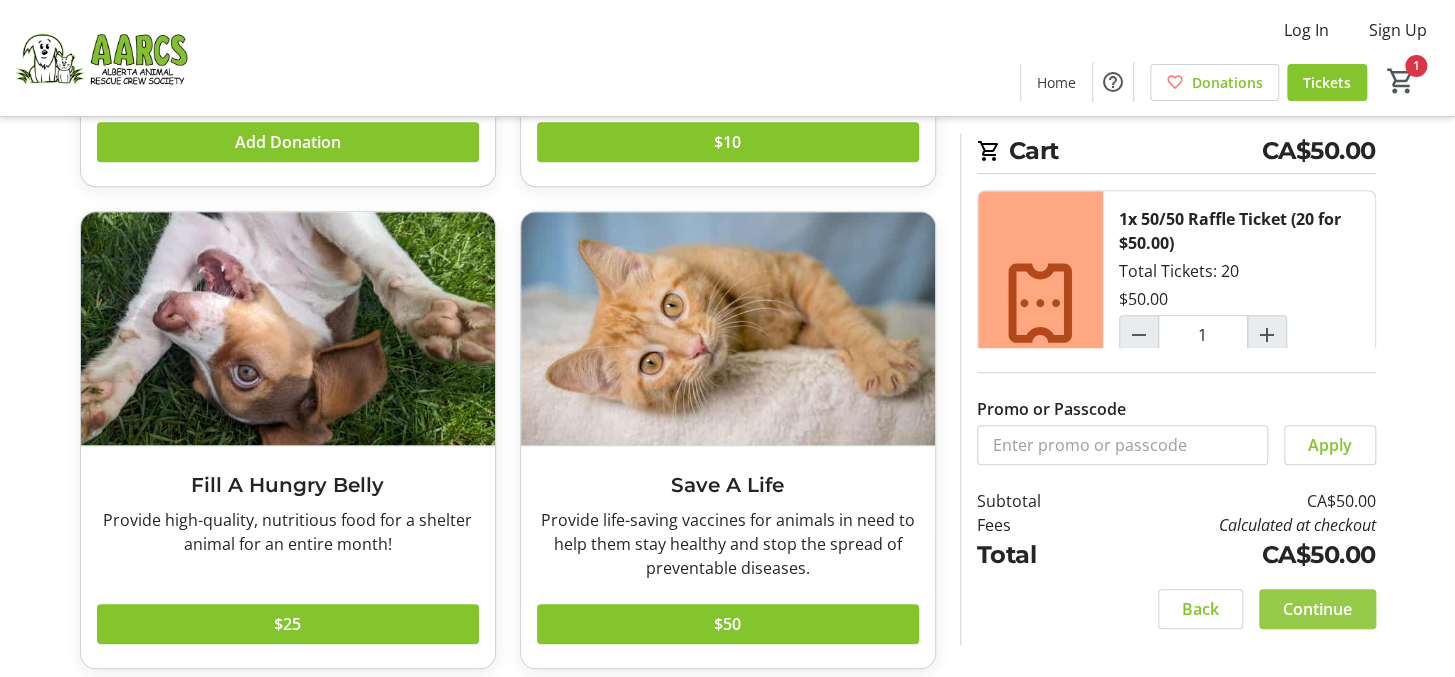 click on "Continue" 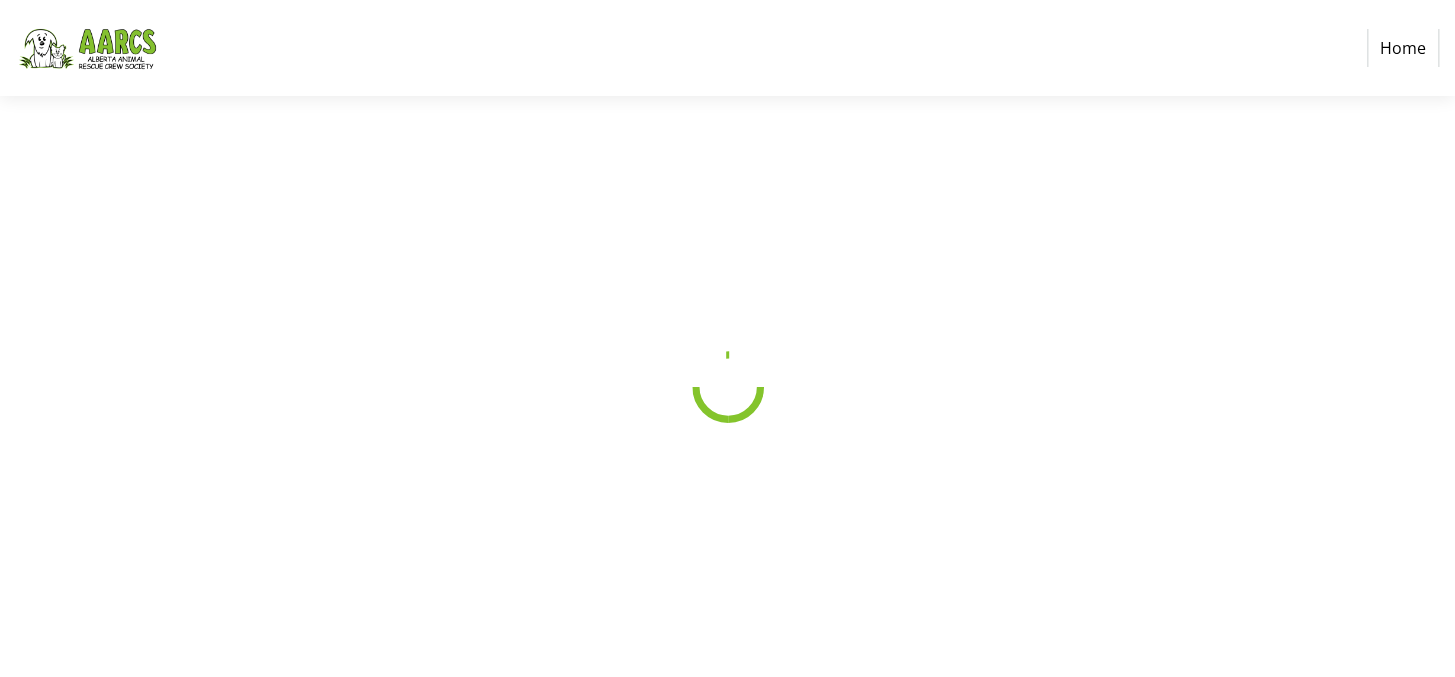 scroll, scrollTop: 0, scrollLeft: 0, axis: both 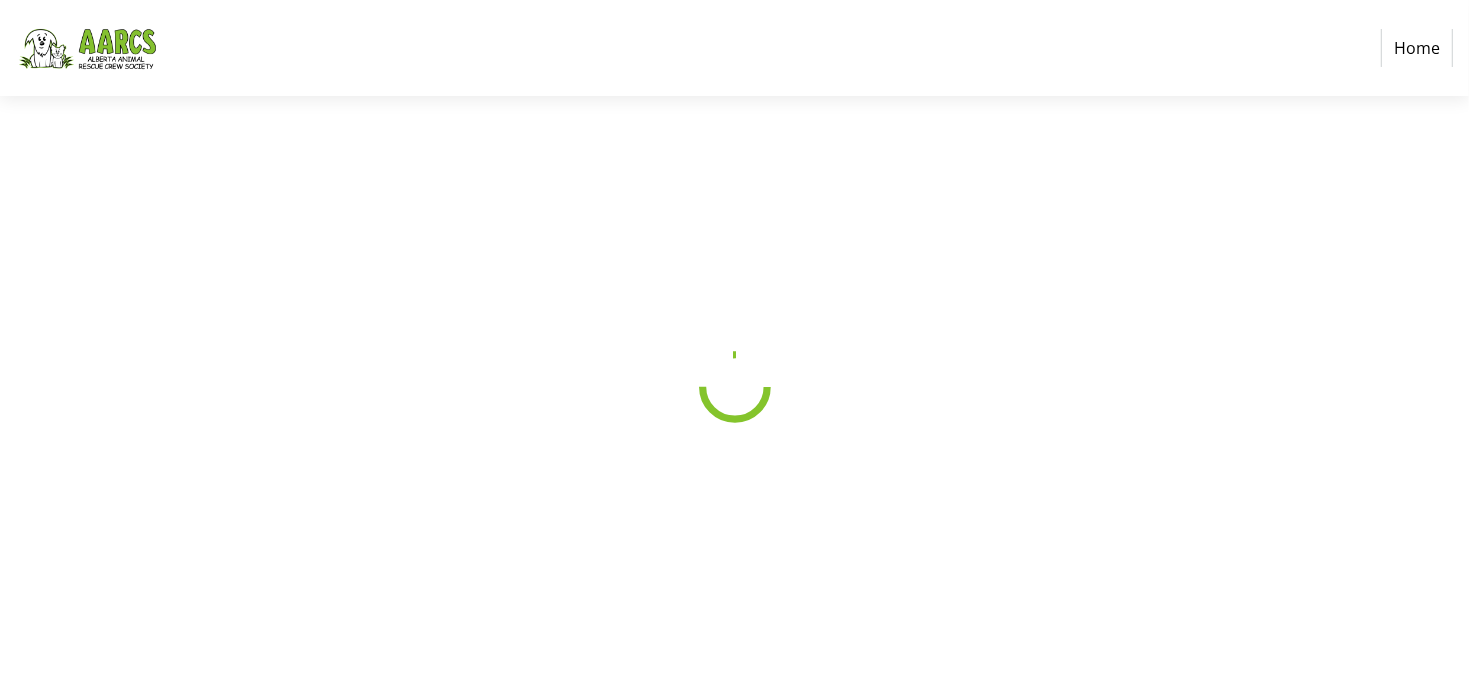 select on "CA" 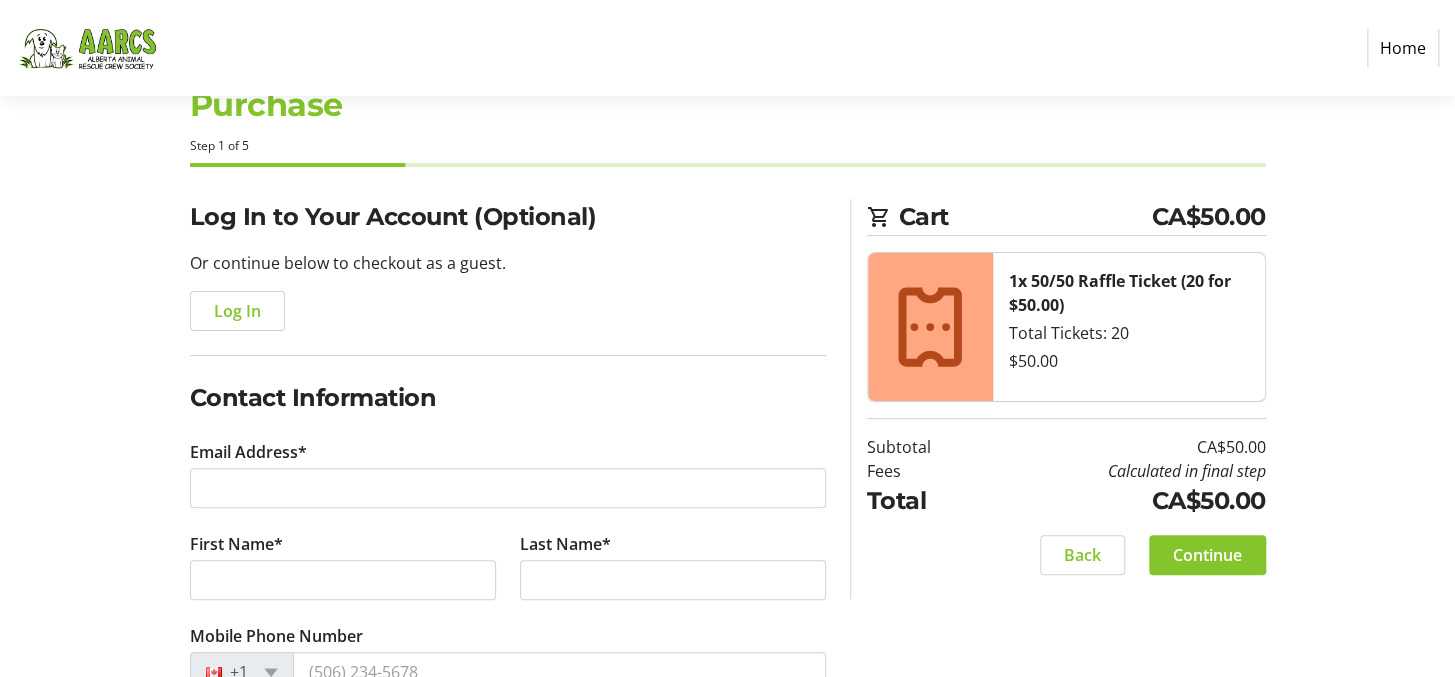 scroll, scrollTop: 288, scrollLeft: 0, axis: vertical 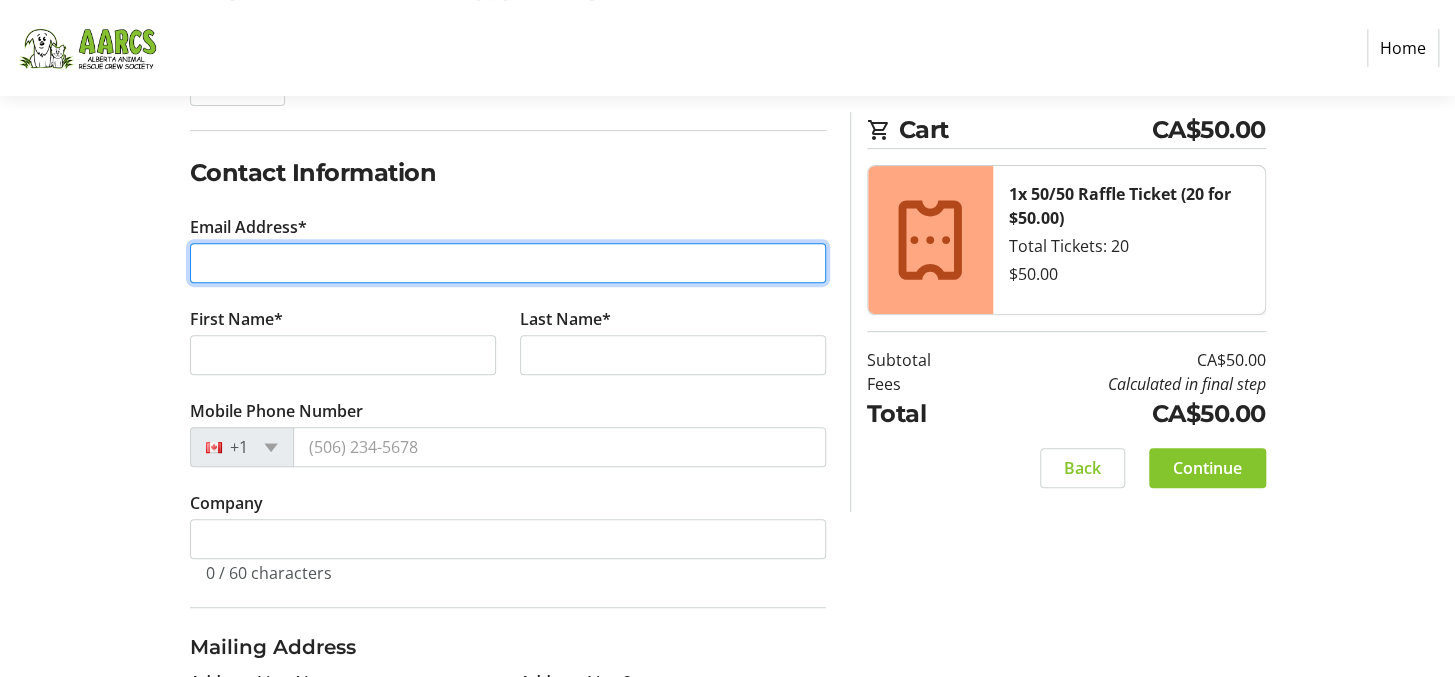 click on "Email Address*" at bounding box center [508, 263] 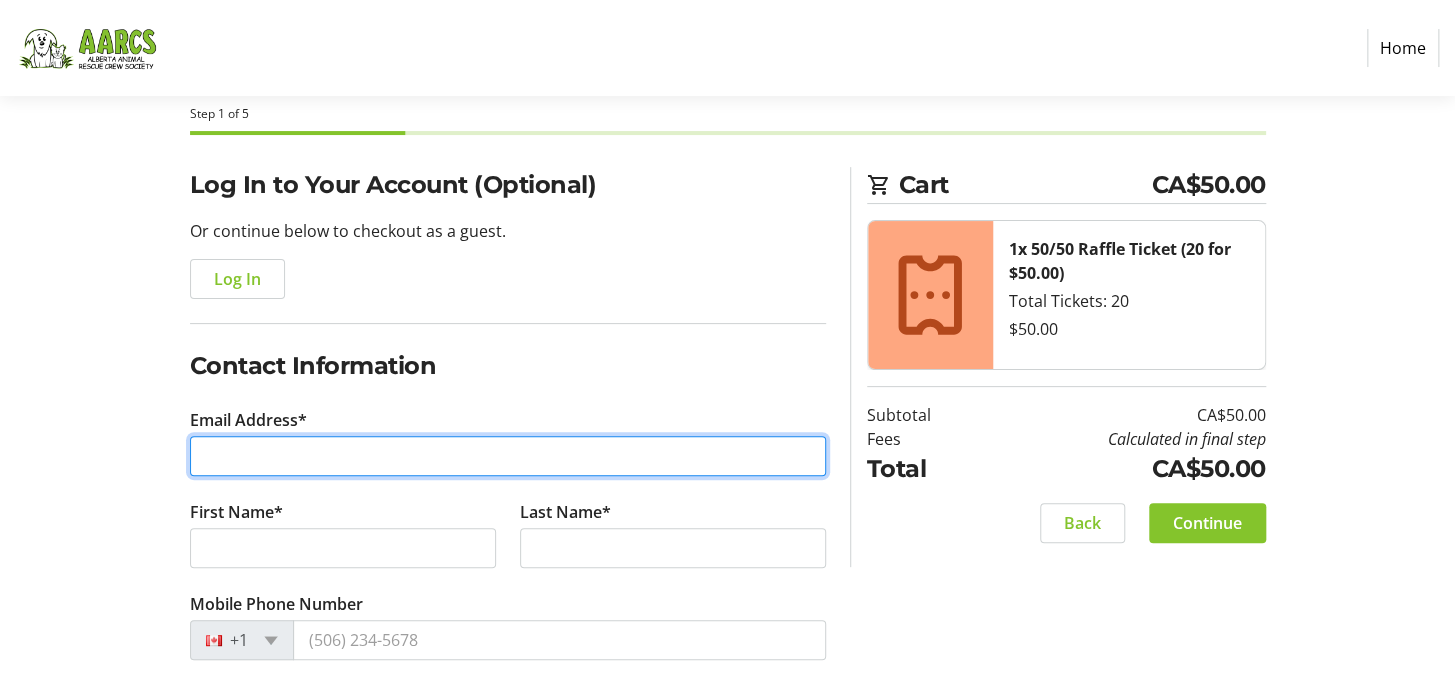 scroll, scrollTop: 96, scrollLeft: 0, axis: vertical 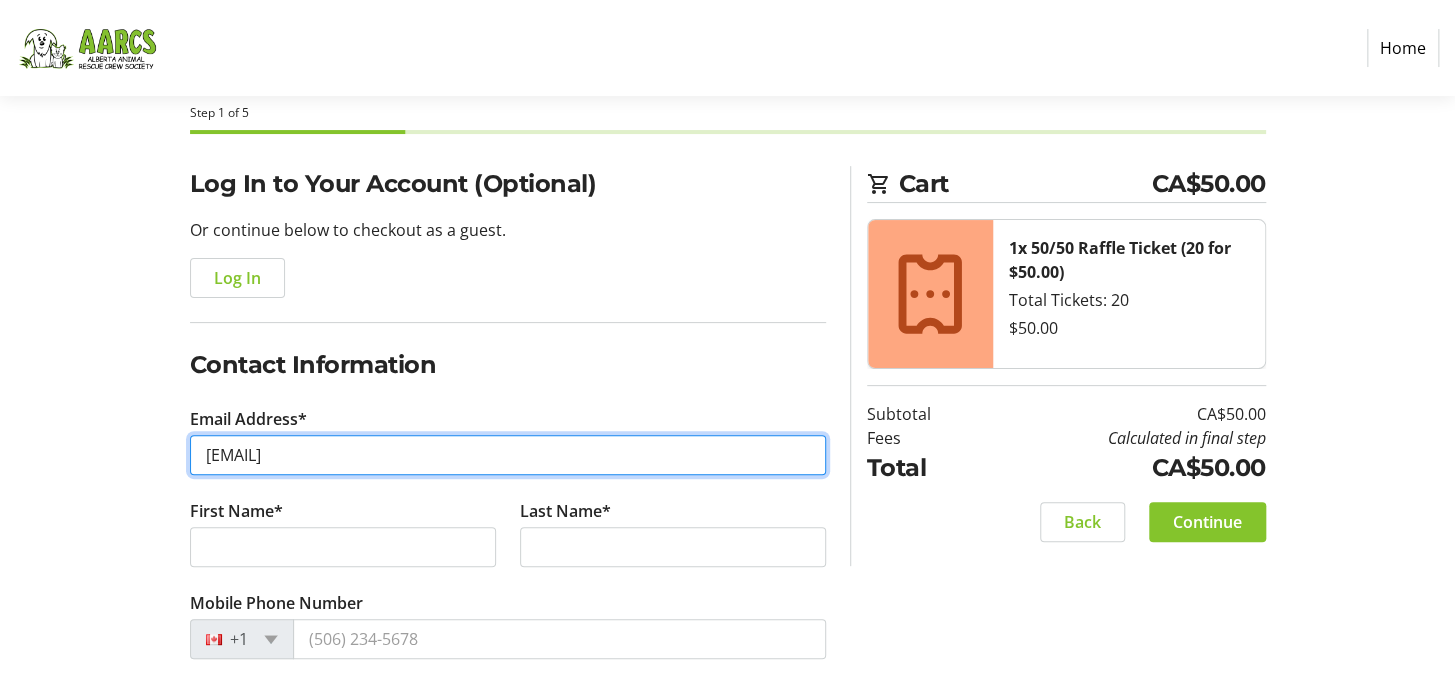 type on "[EMAIL]" 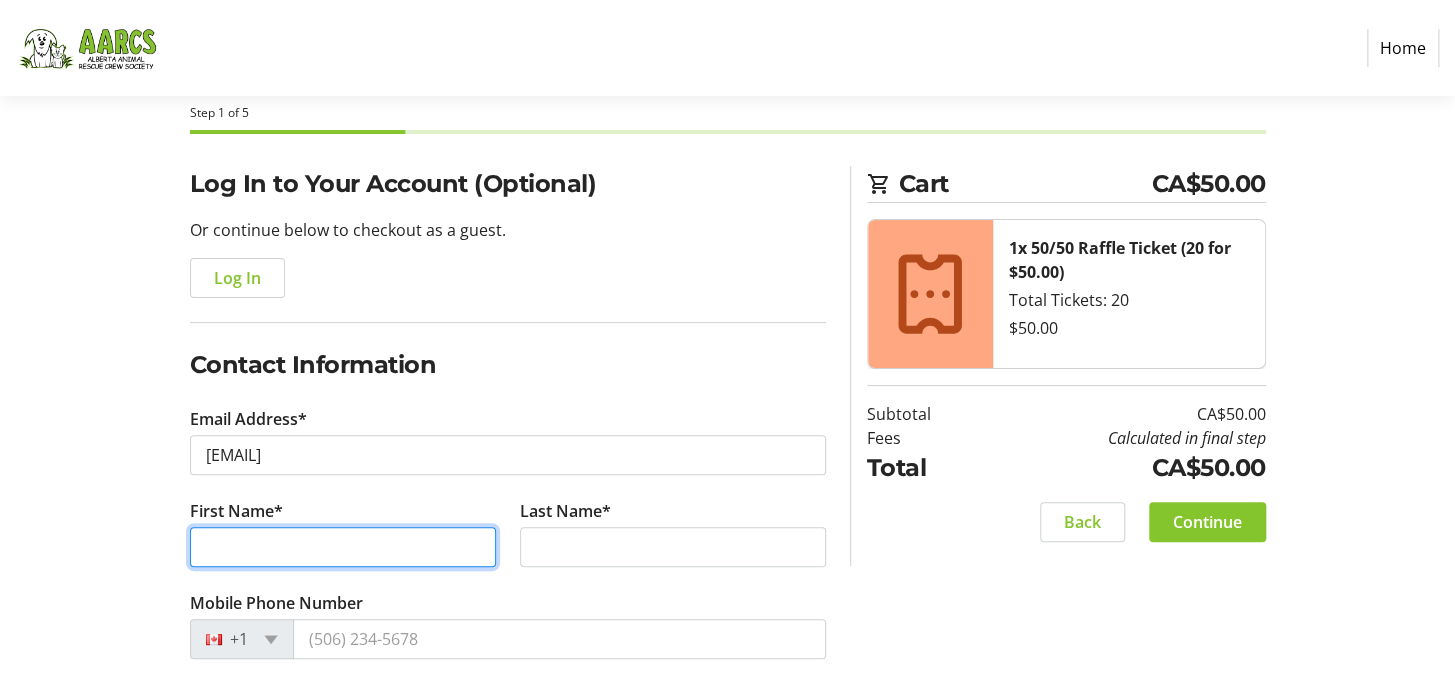 click on "First Name*" at bounding box center [343, 547] 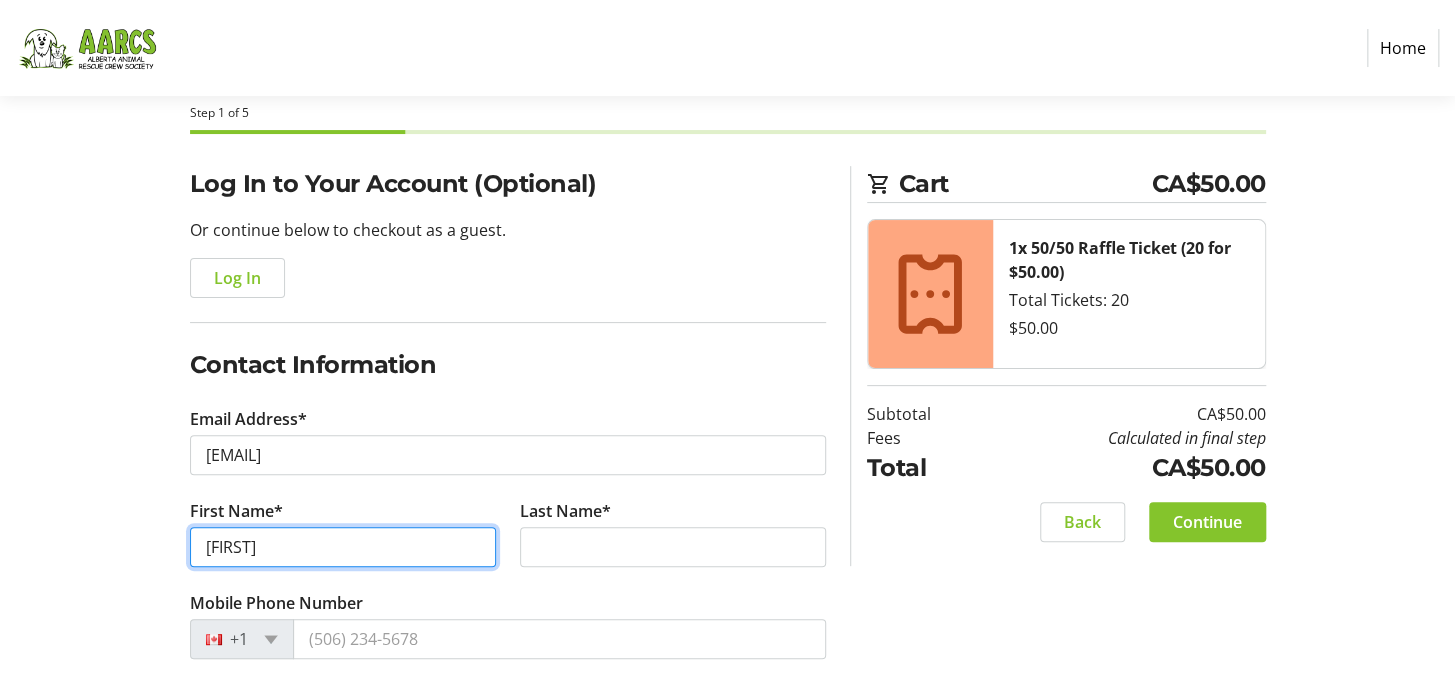 type on "[FIRST]" 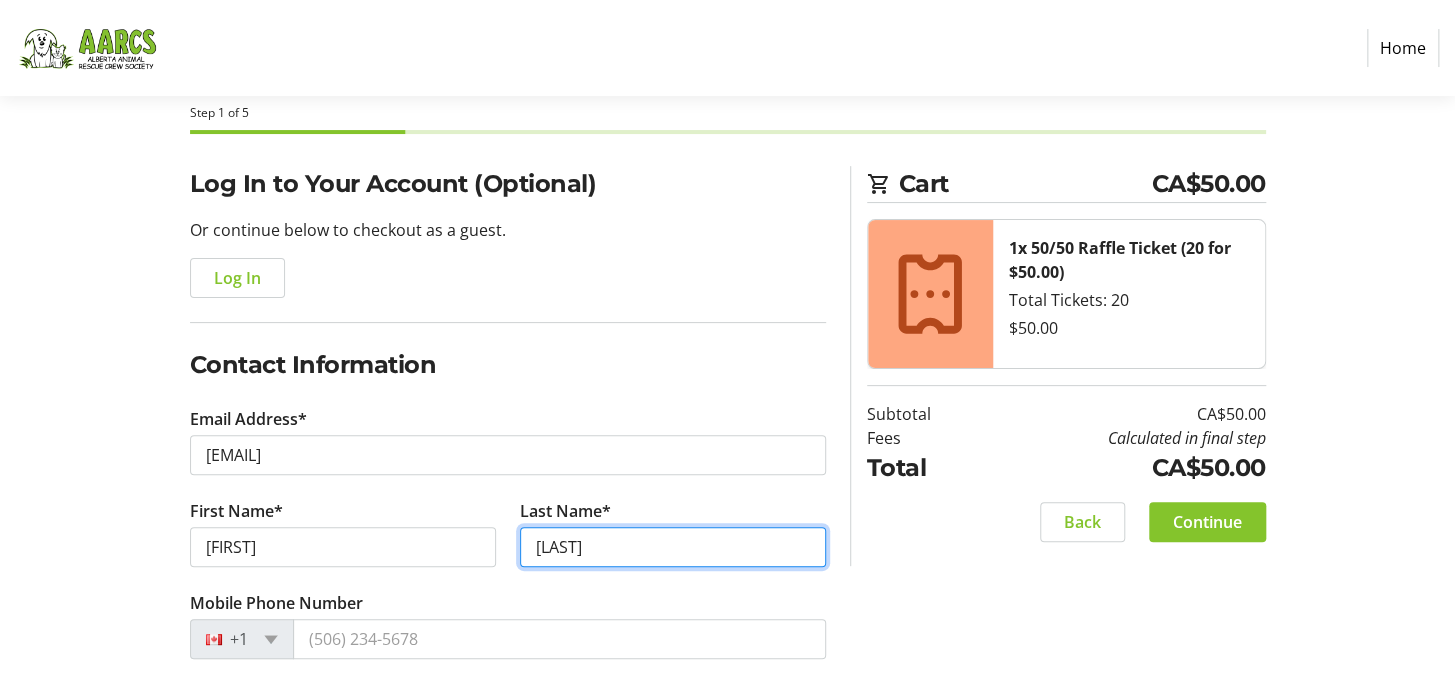 type on "[LAST]" 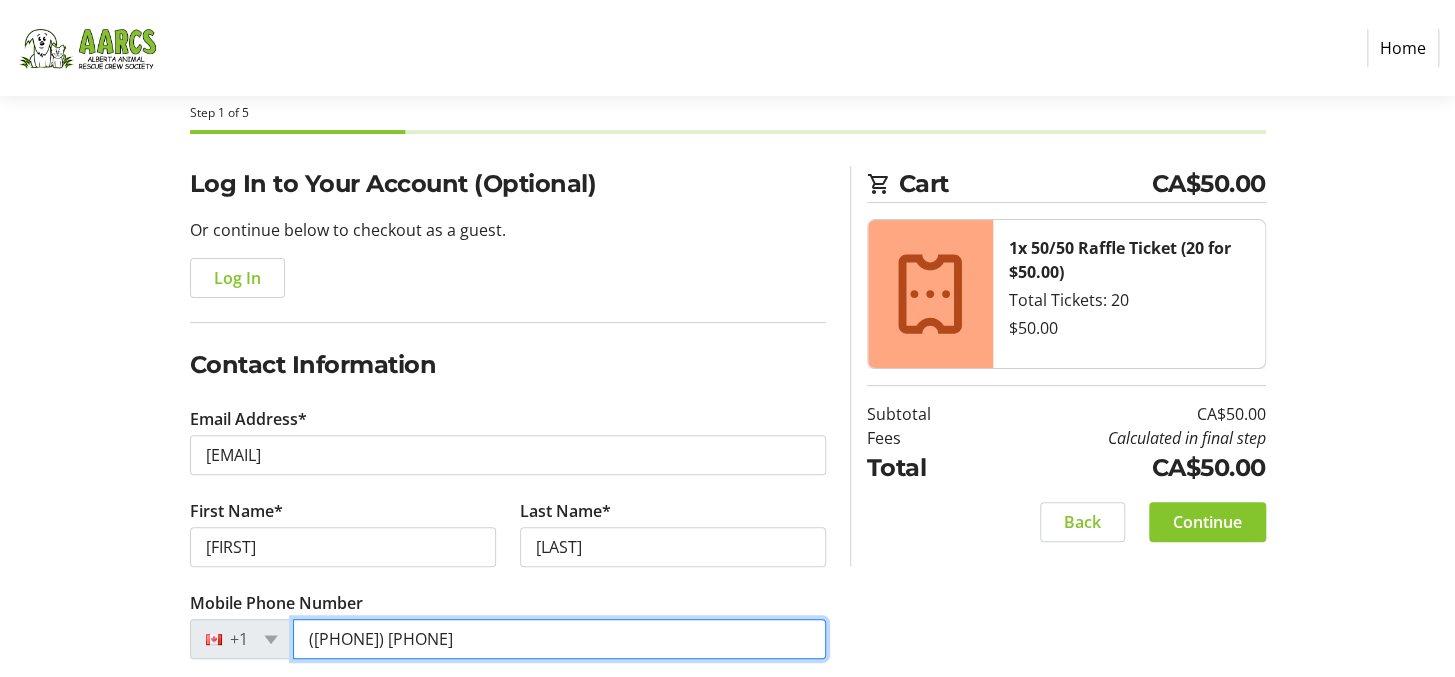 type on "([PHONE]) [PHONE]" 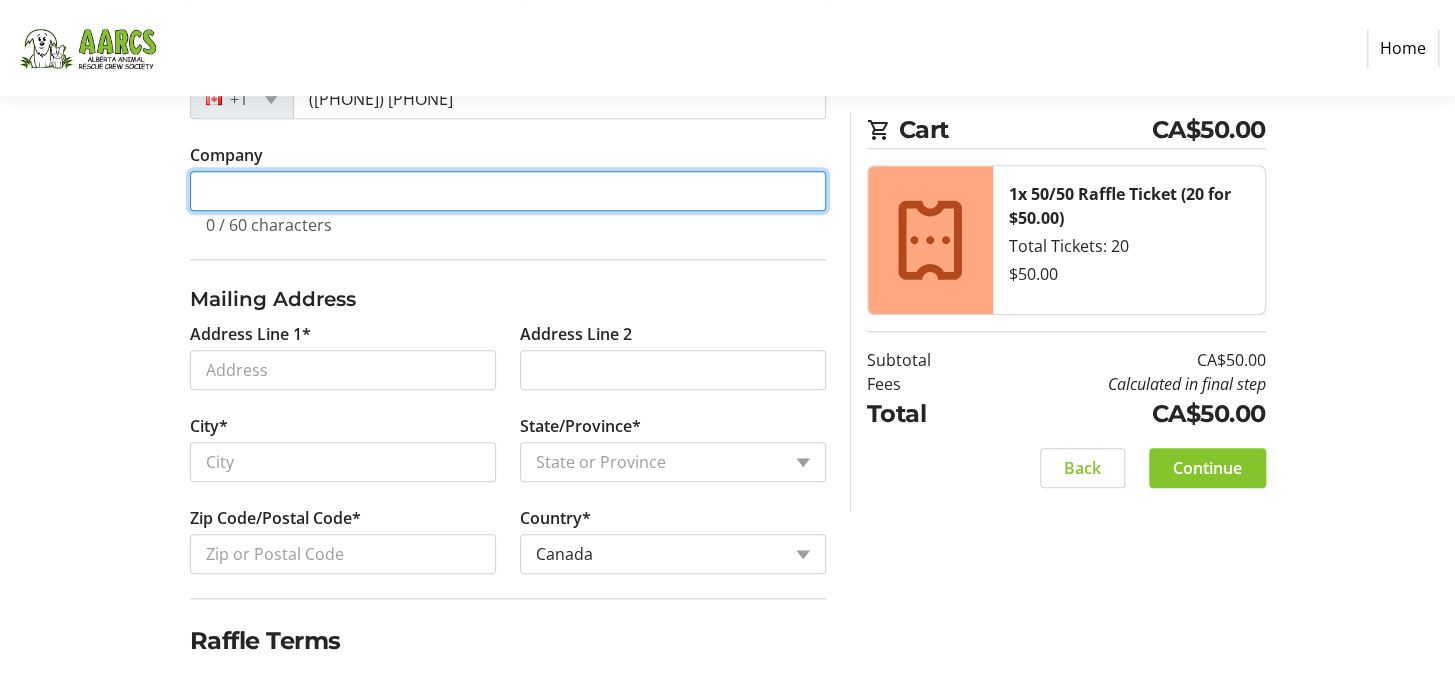 scroll, scrollTop: 679, scrollLeft: 0, axis: vertical 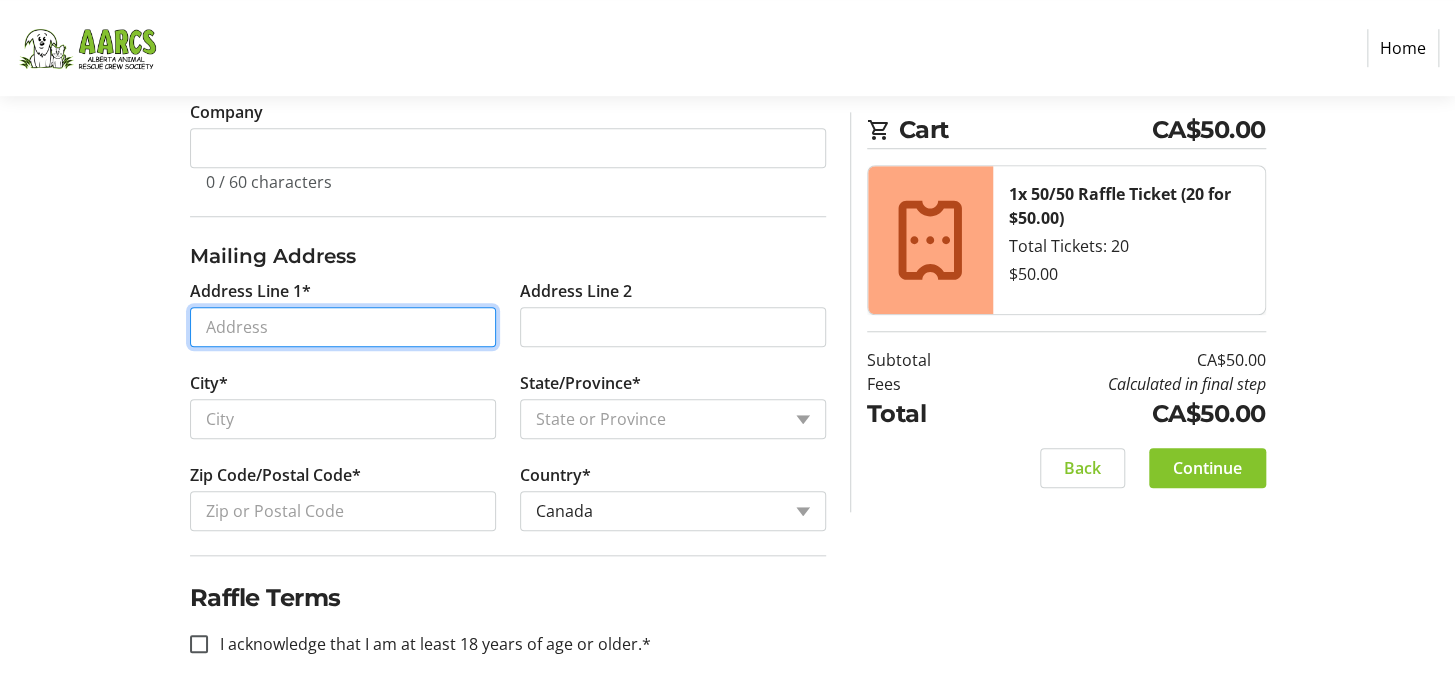 click on "Address Line 1*" at bounding box center (343, 327) 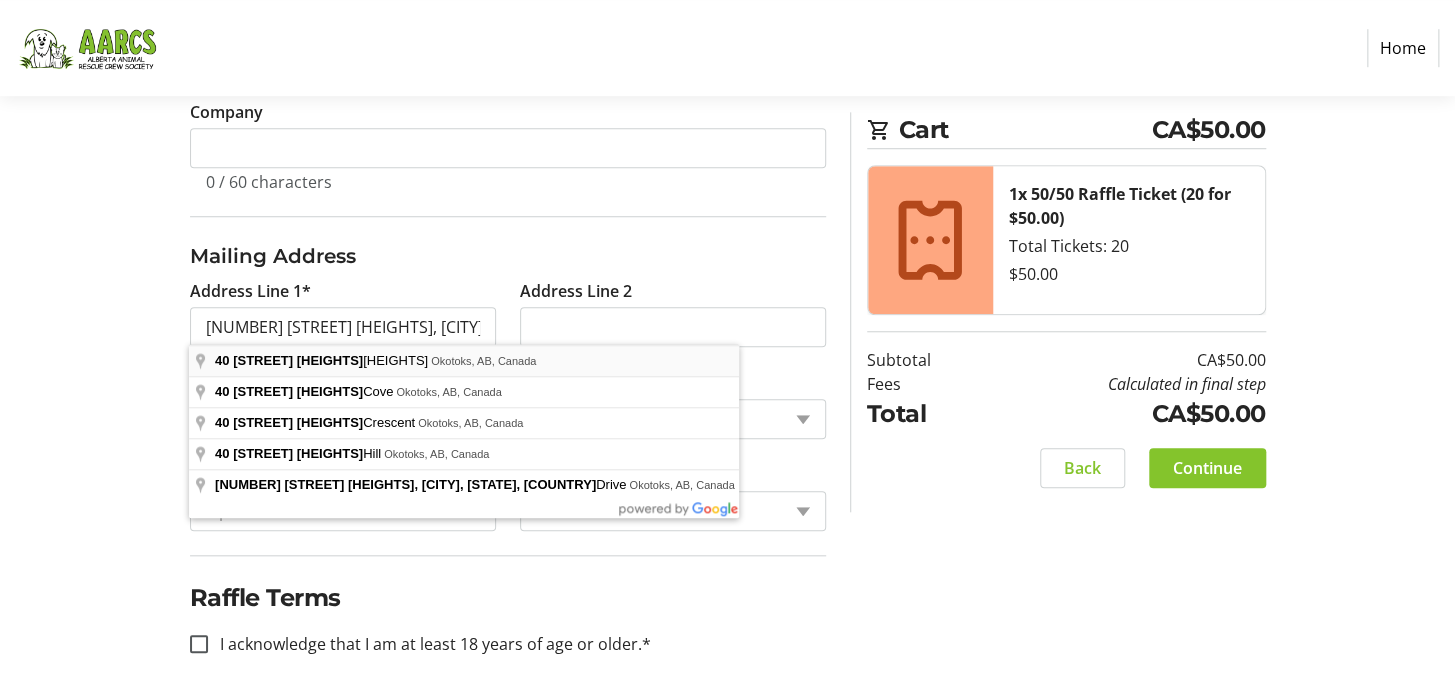 type on "[NUMBER] [STREET] [HEIGHTS]" 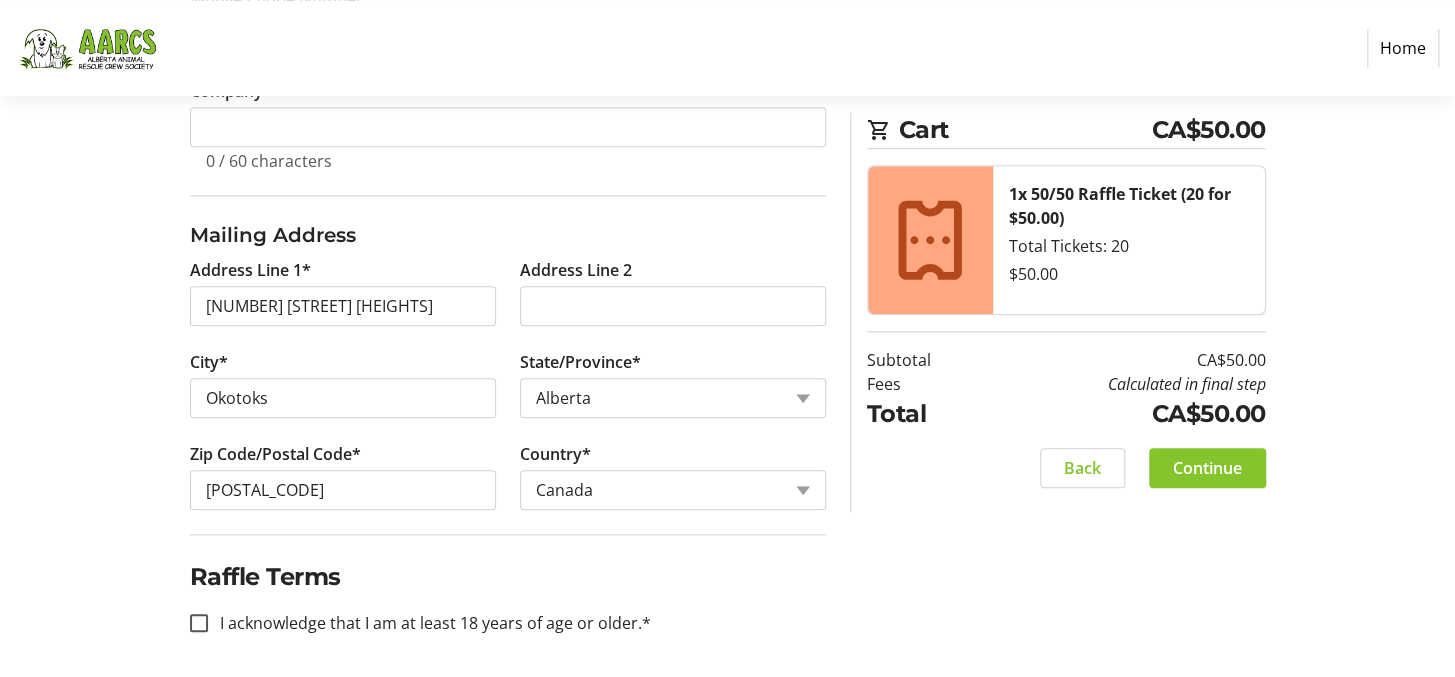 scroll, scrollTop: 701, scrollLeft: 0, axis: vertical 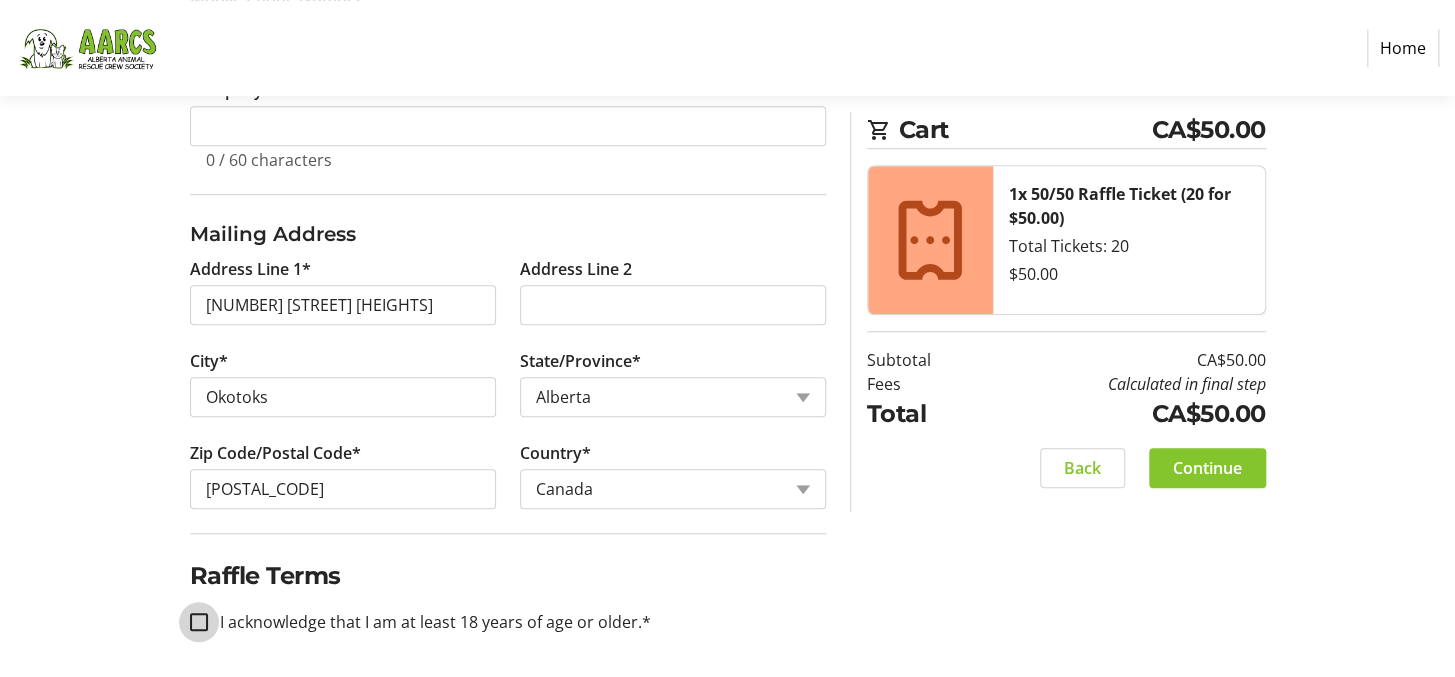 click on "I acknowledge that I am at least 18 years of age or older.*" at bounding box center [199, 622] 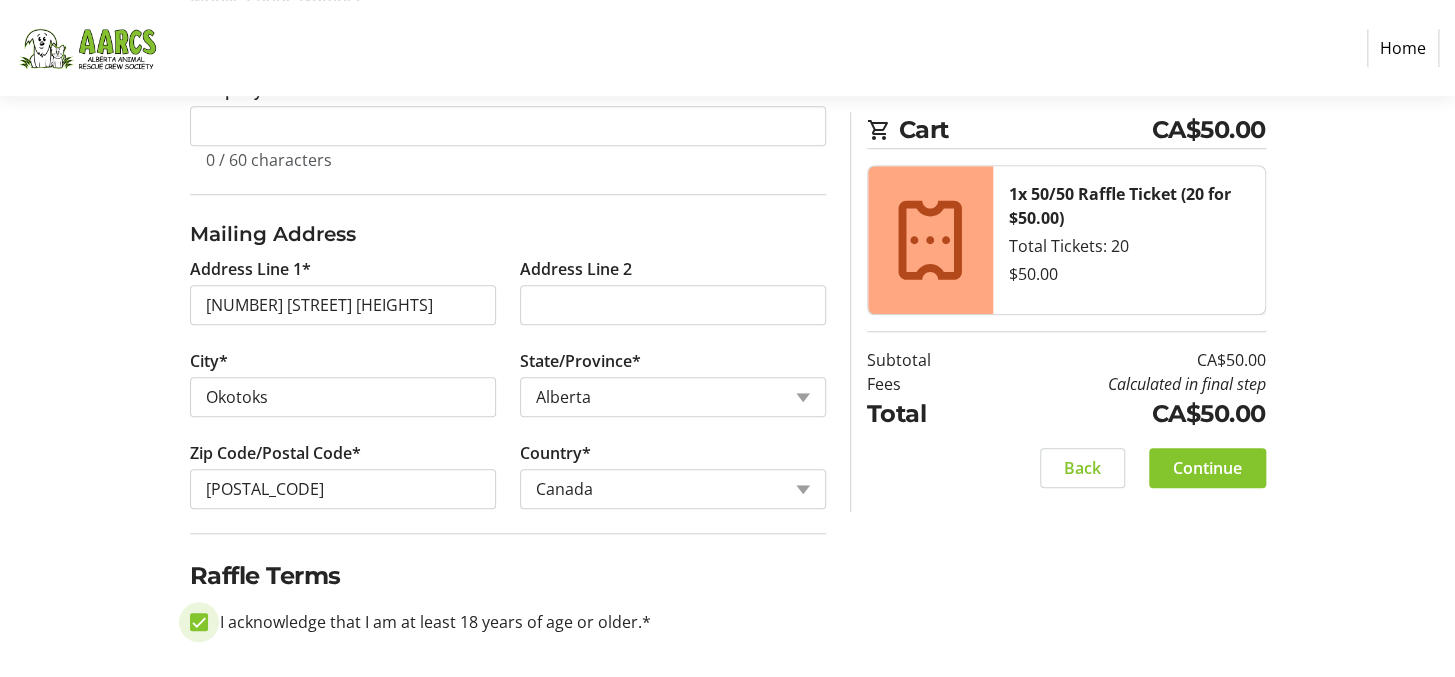 checkbox on "true" 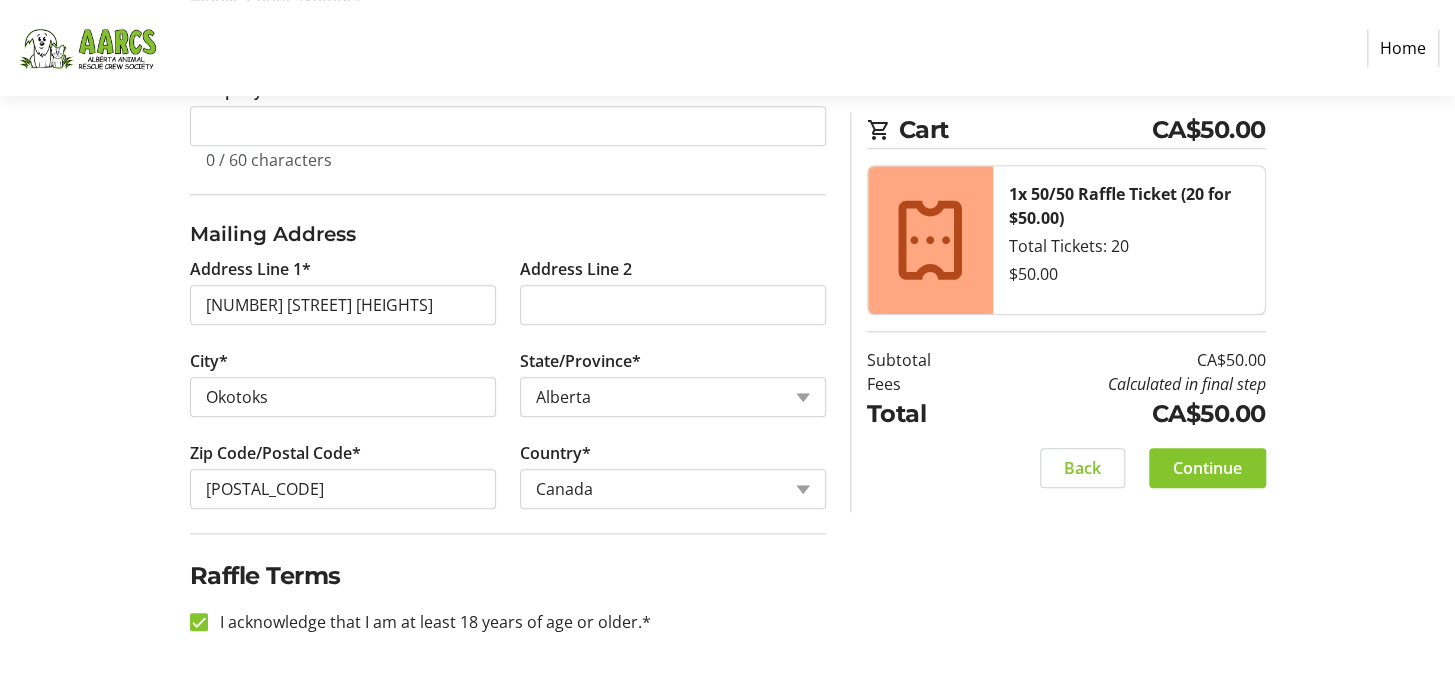 drag, startPoint x: 1213, startPoint y: 473, endPoint x: 1196, endPoint y: 476, distance: 17.262676 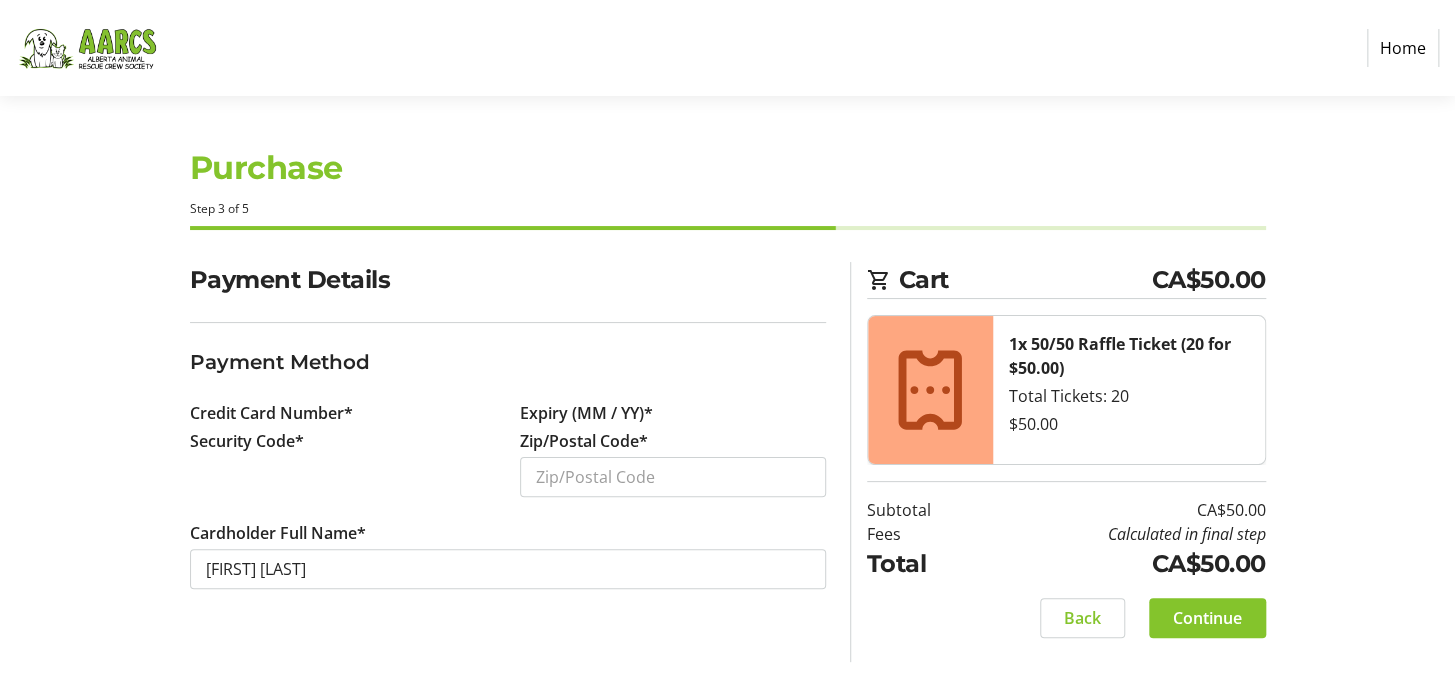 scroll, scrollTop: 0, scrollLeft: 0, axis: both 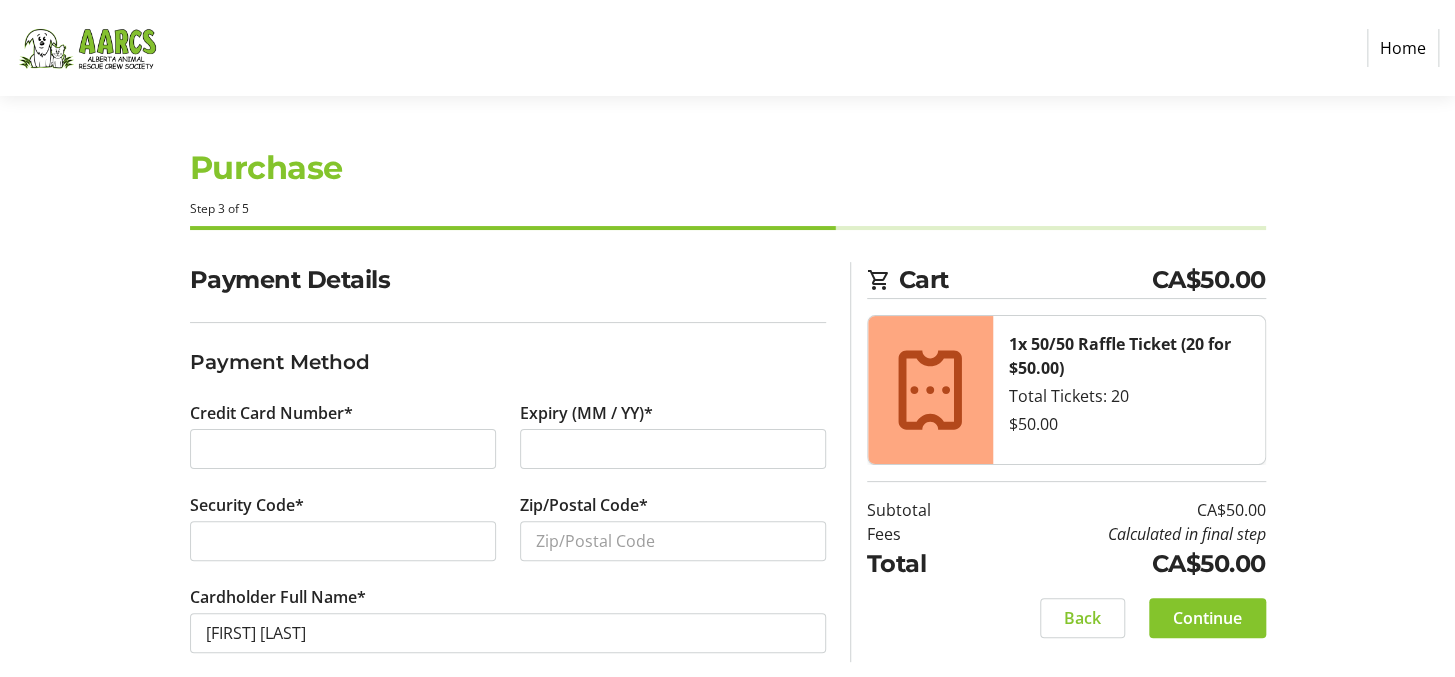 click on "Expiry (MM / YY)*" 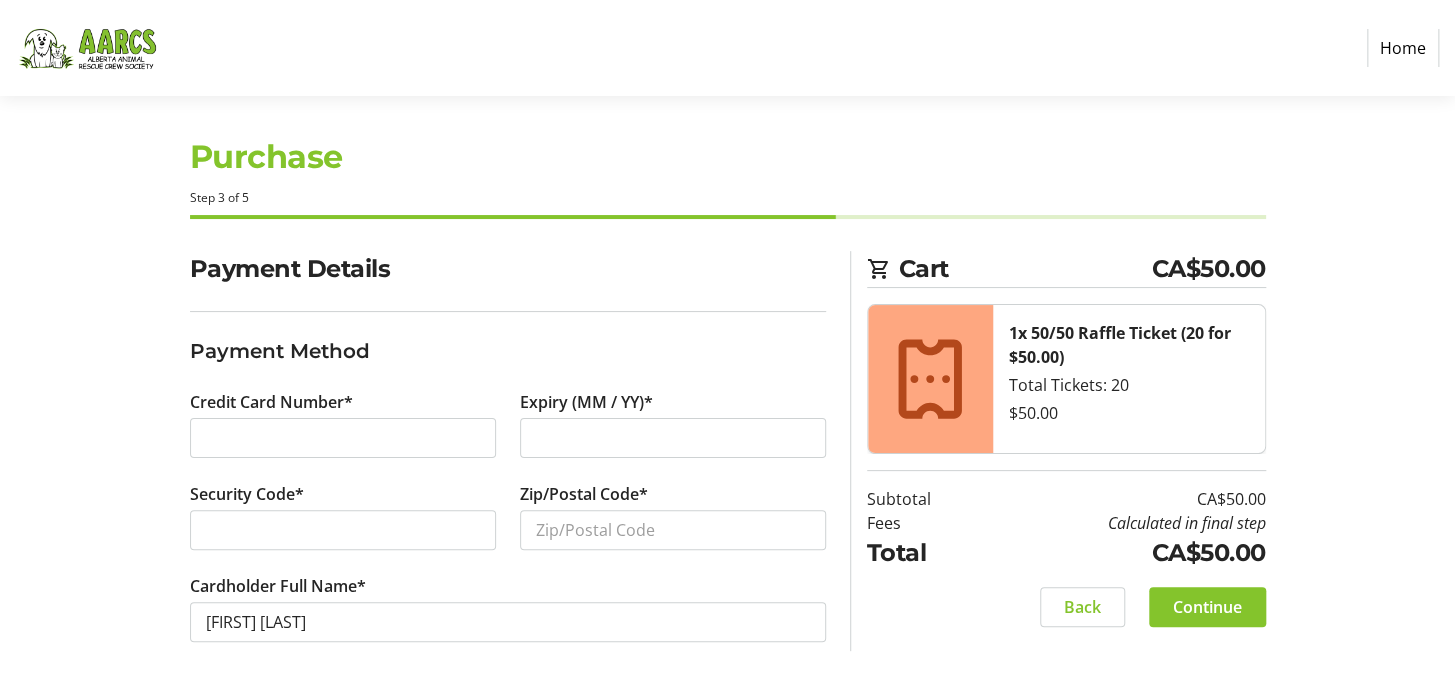 scroll, scrollTop: 22, scrollLeft: 0, axis: vertical 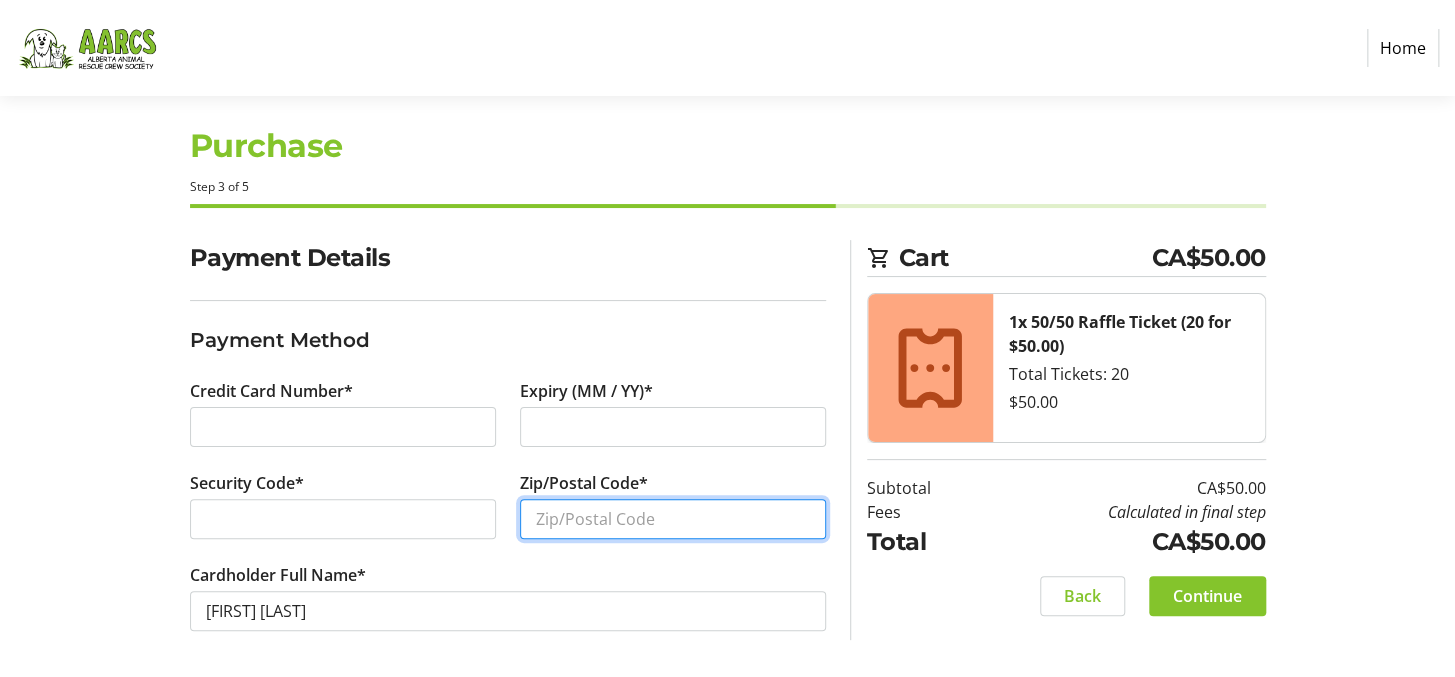 click on "Zip/Postal Code*" at bounding box center [673, 519] 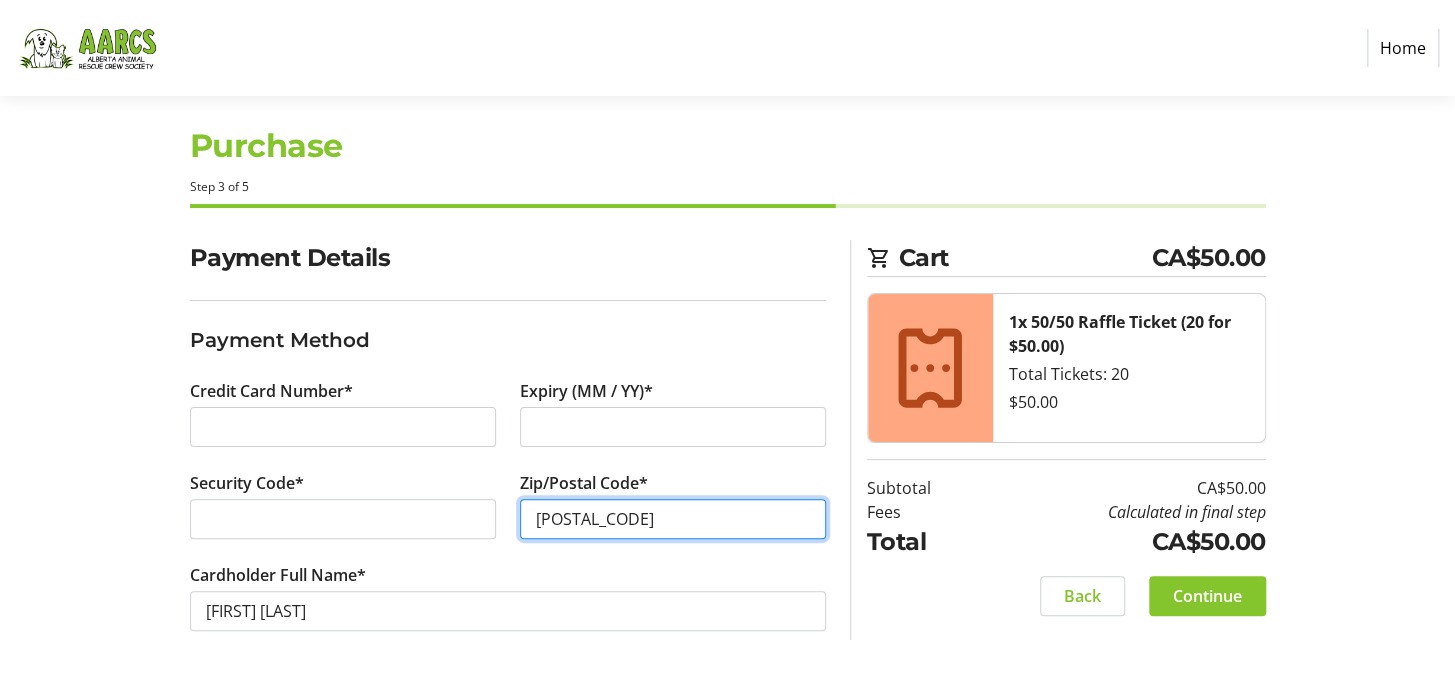 click on "[POSTAL_CODE]" at bounding box center [673, 519] 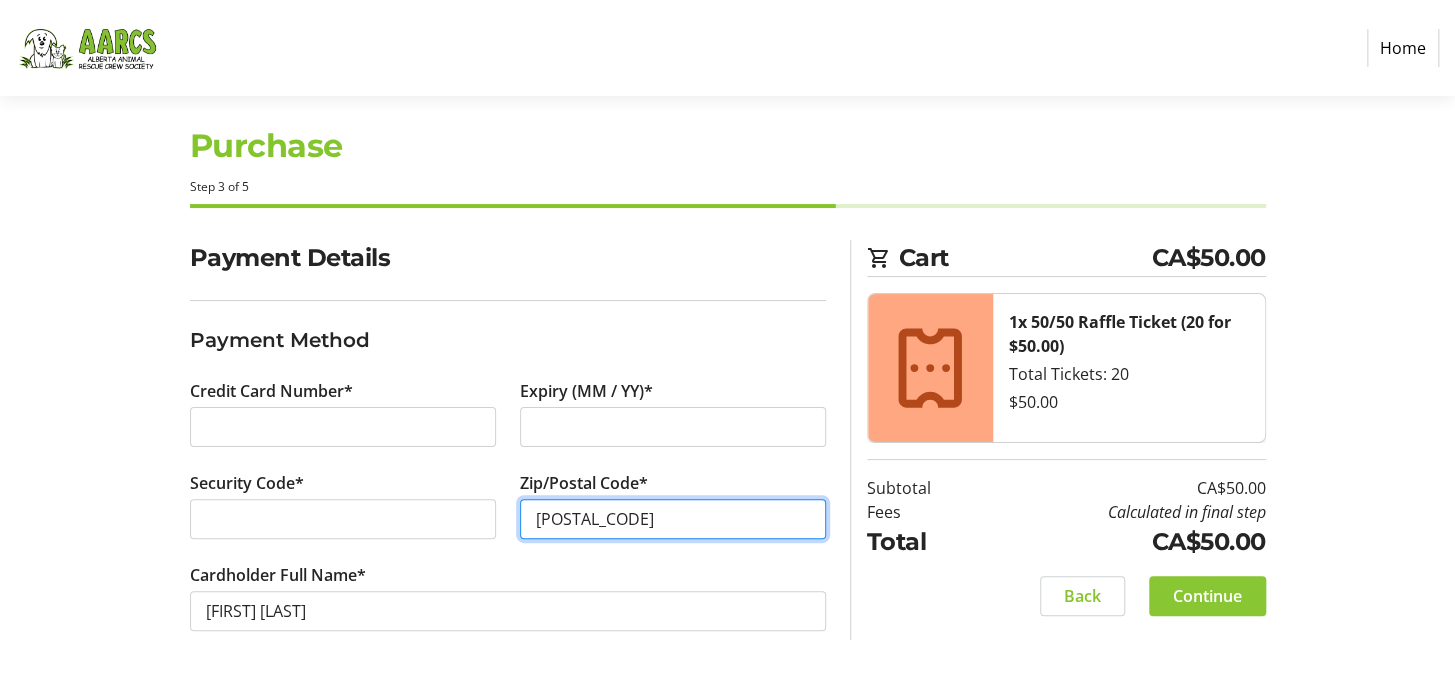 type on "[POSTAL_CODE]" 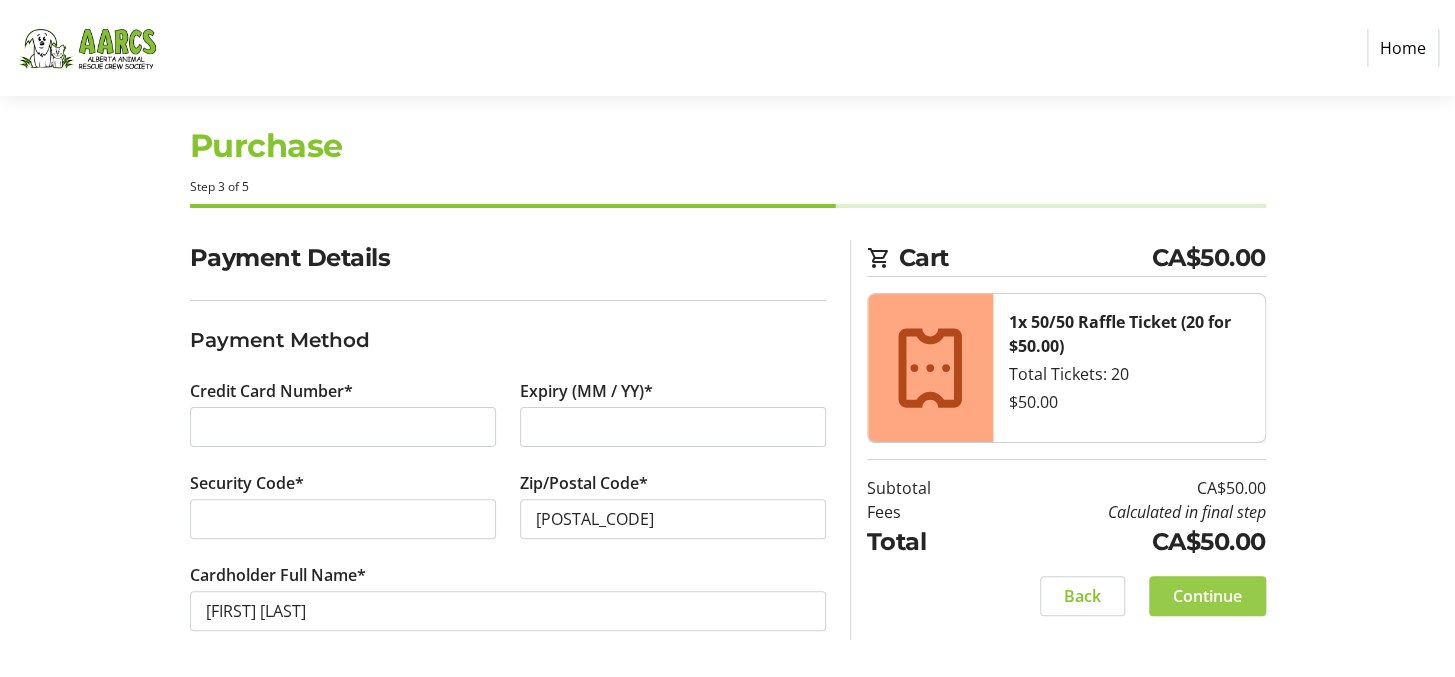 click on "Continue" 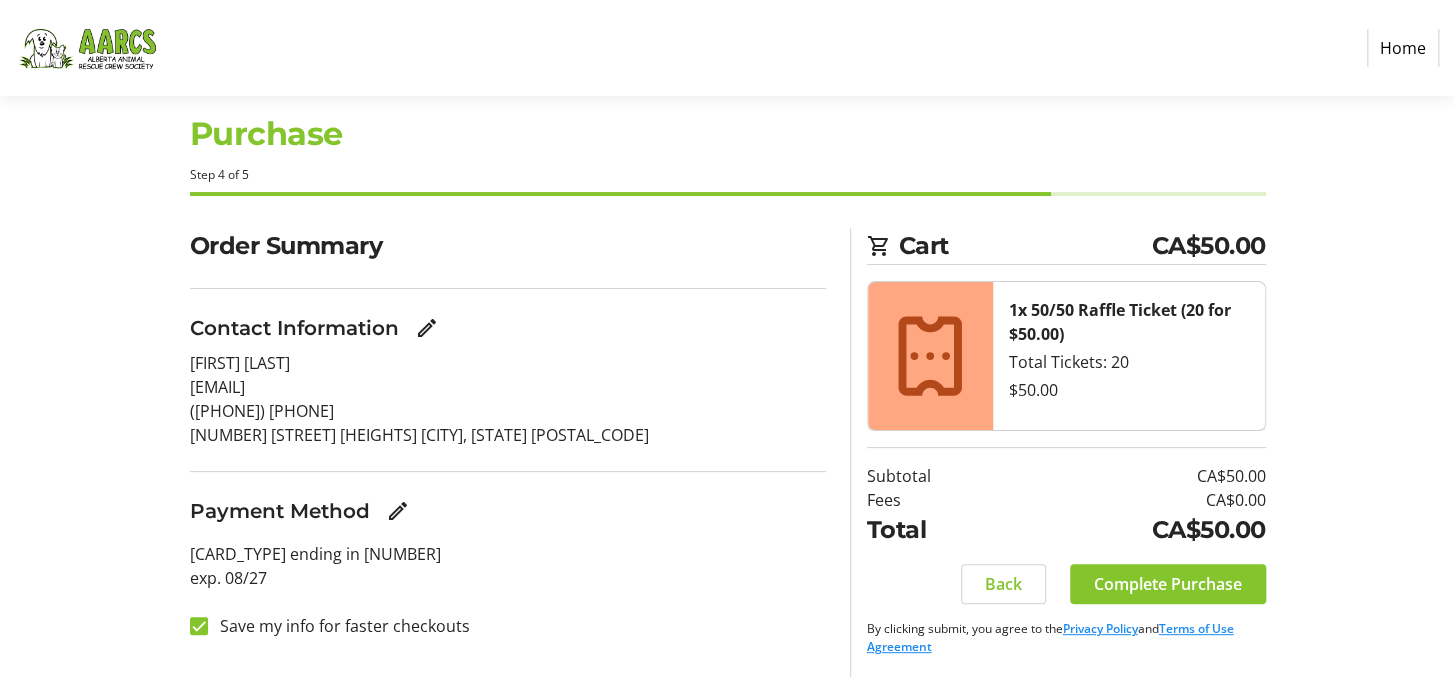 scroll, scrollTop: 36, scrollLeft: 0, axis: vertical 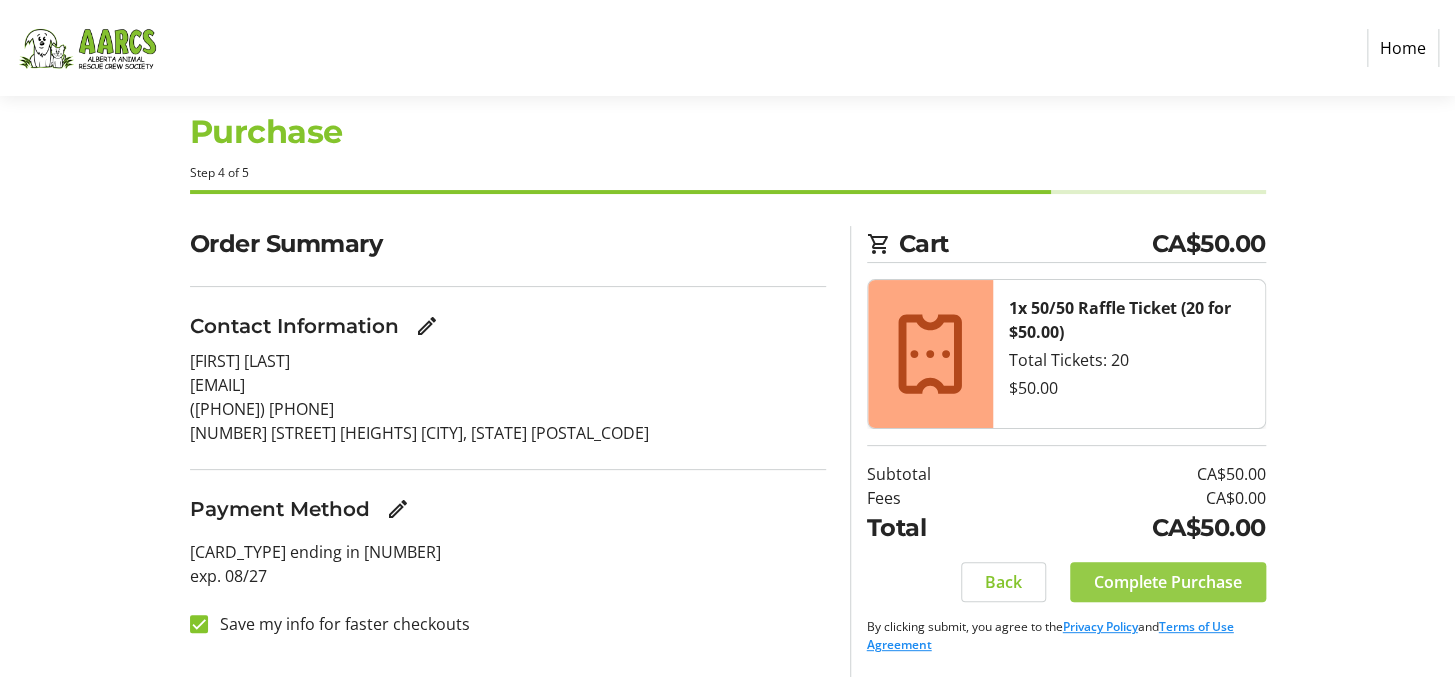 click on "Complete Purchase" 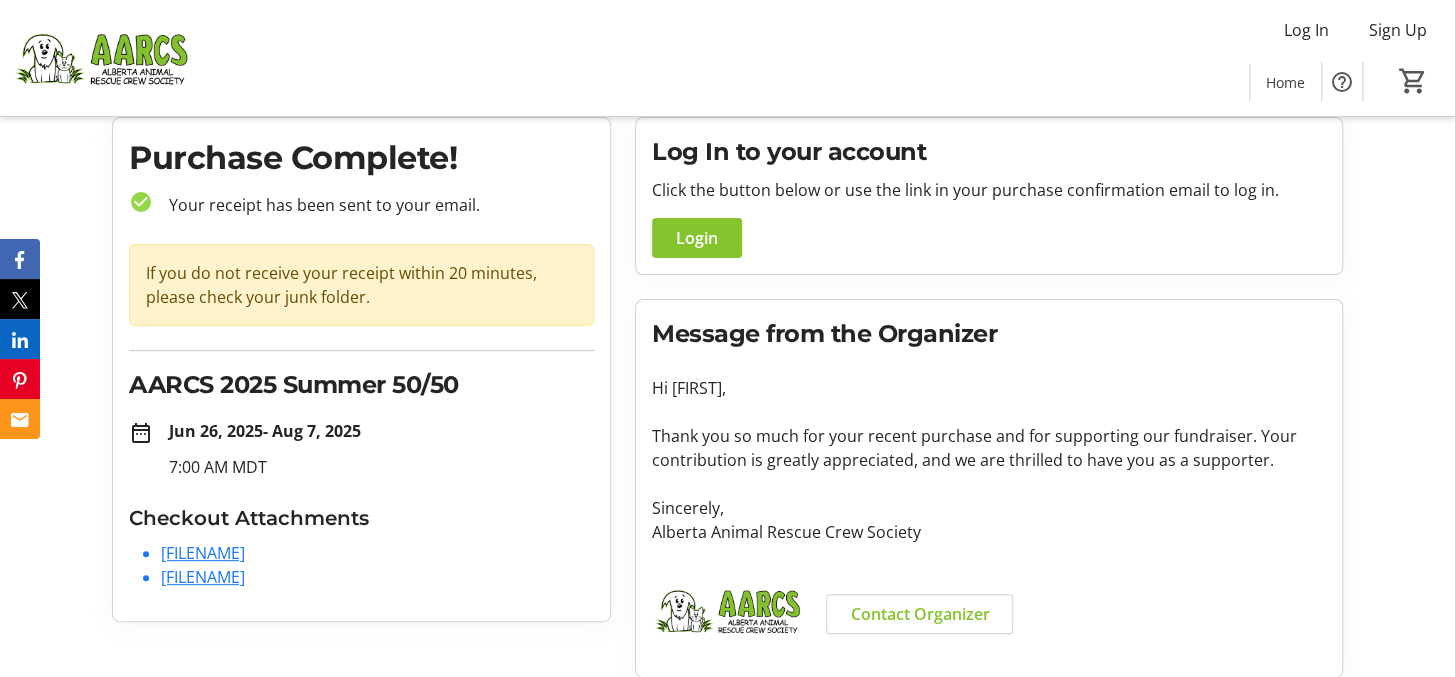 scroll, scrollTop: 80, scrollLeft: 0, axis: vertical 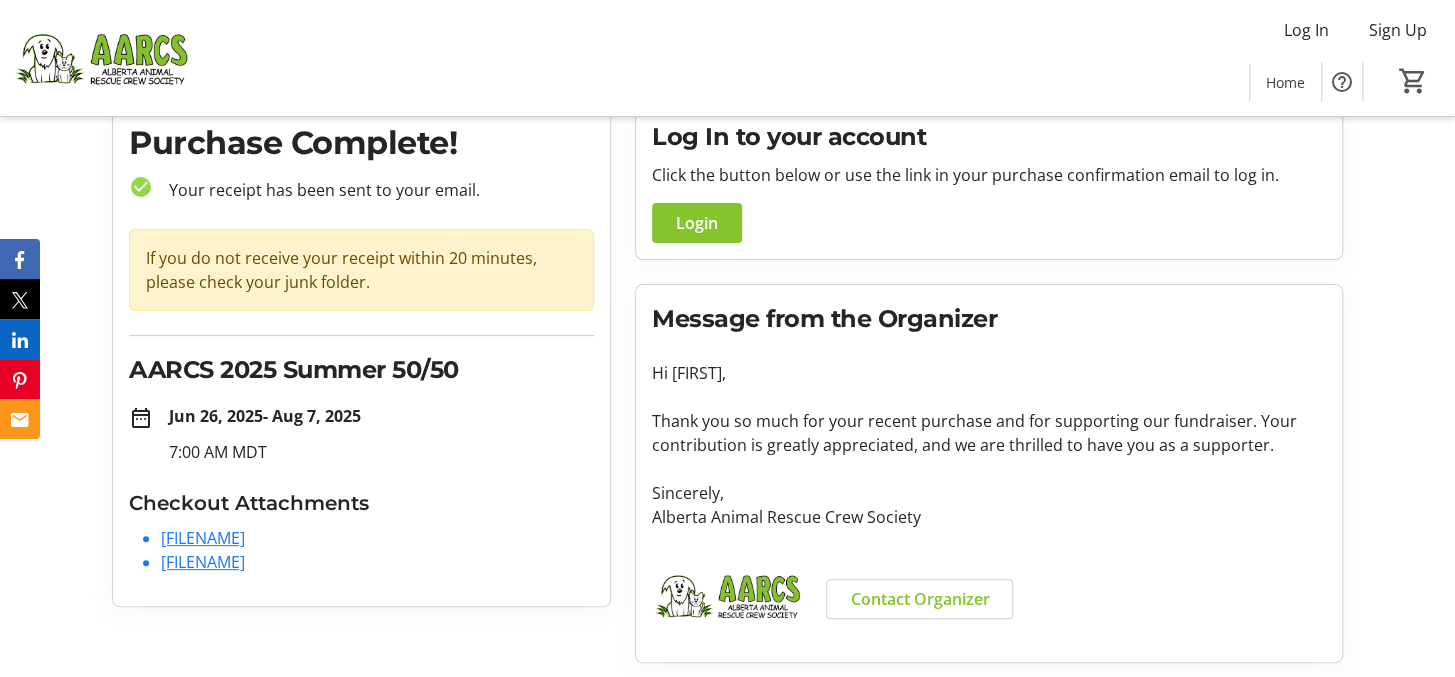 click on "[FILENAME]" 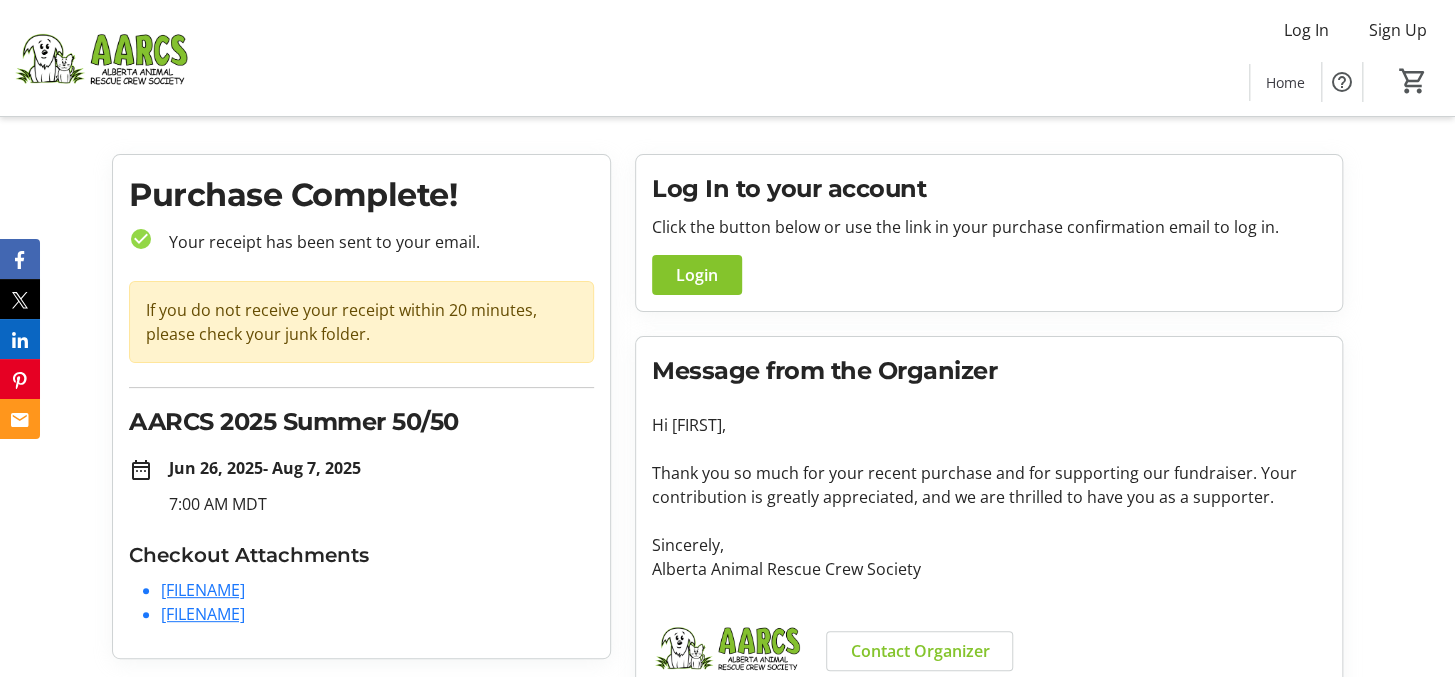 scroll, scrollTop: 0, scrollLeft: 0, axis: both 